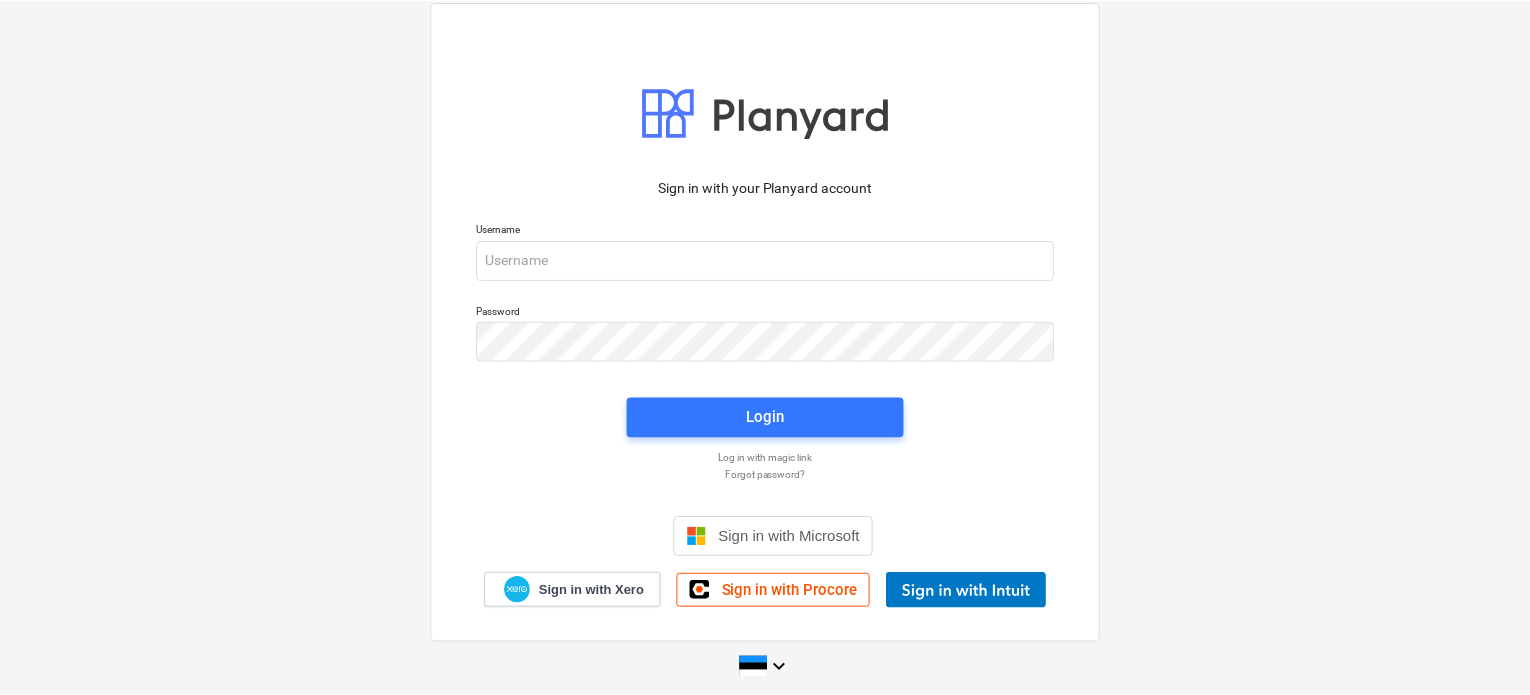 scroll, scrollTop: 0, scrollLeft: 0, axis: both 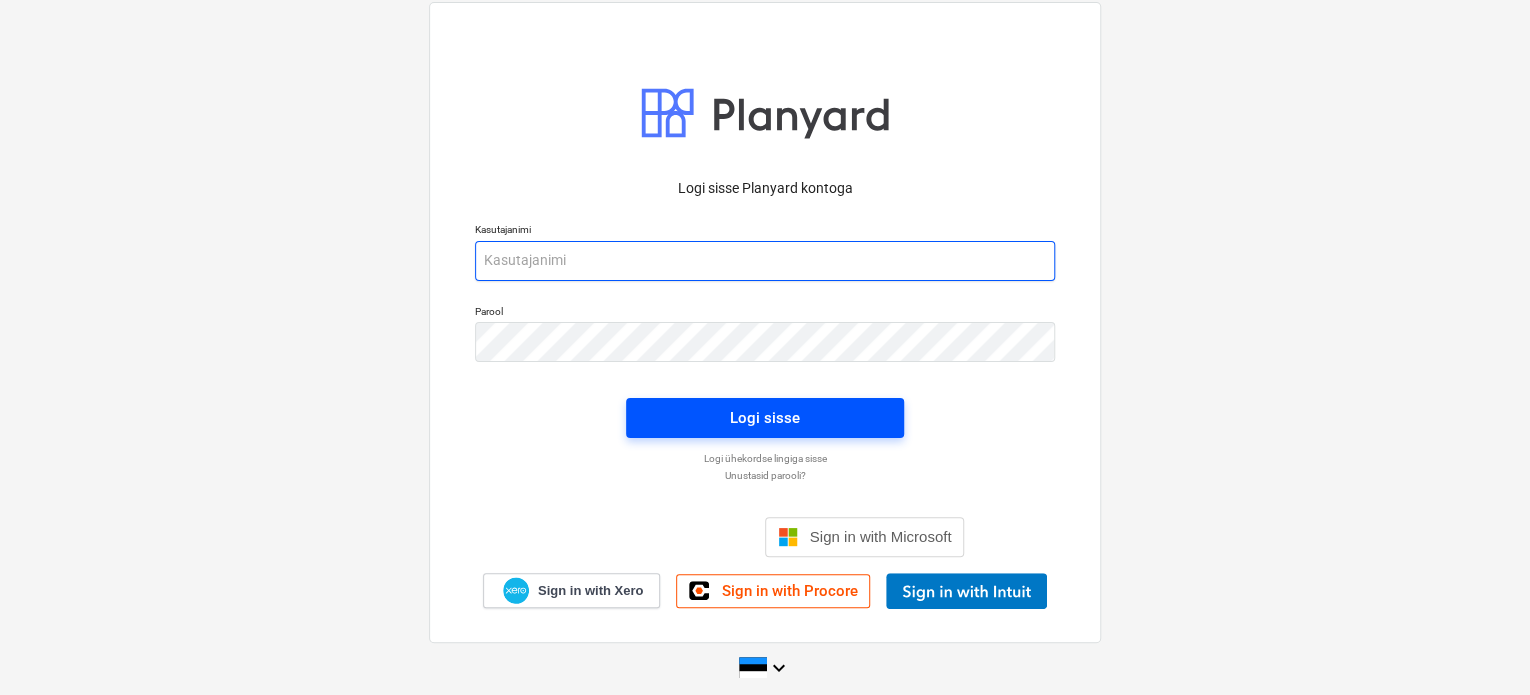 type on "[EMAIL_ADDRESS][PERSON_NAME][DOMAIN_NAME]" 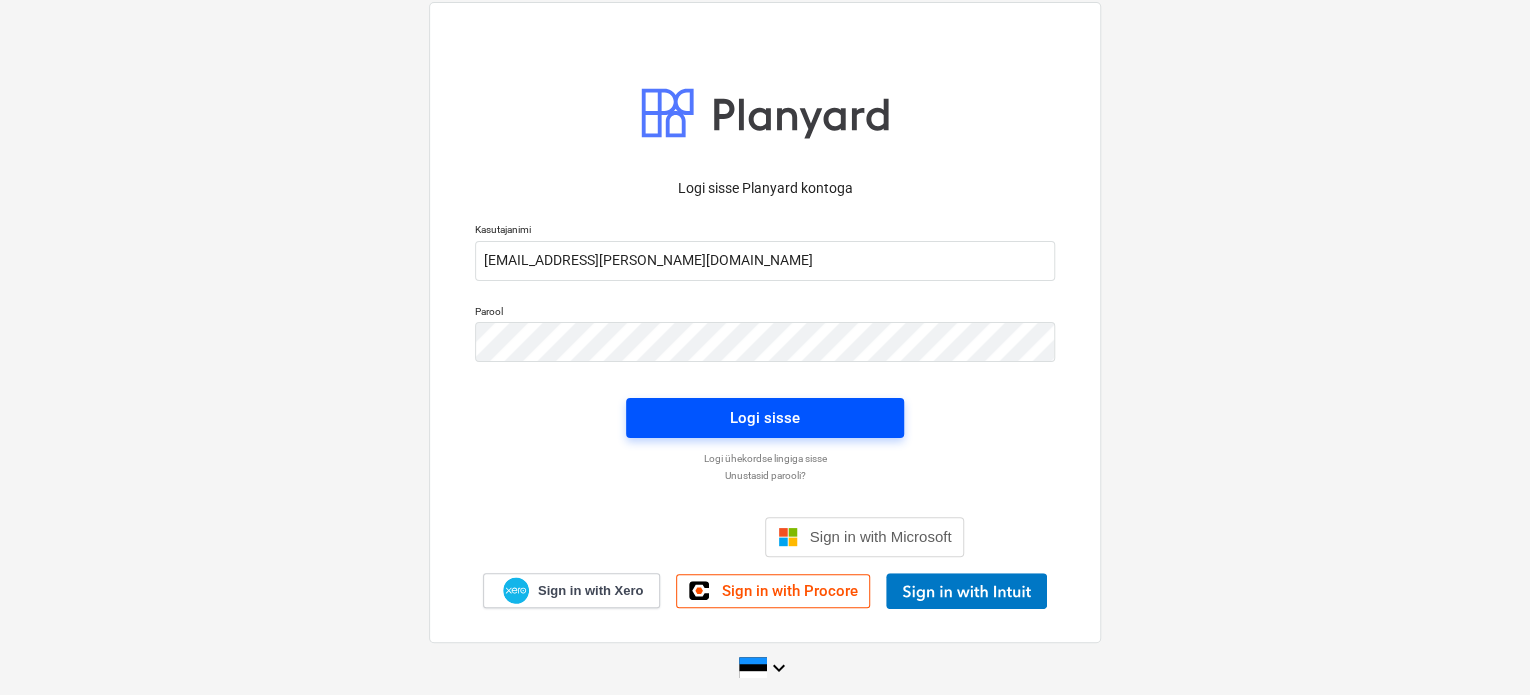 click on "Logi sisse" at bounding box center [765, 418] 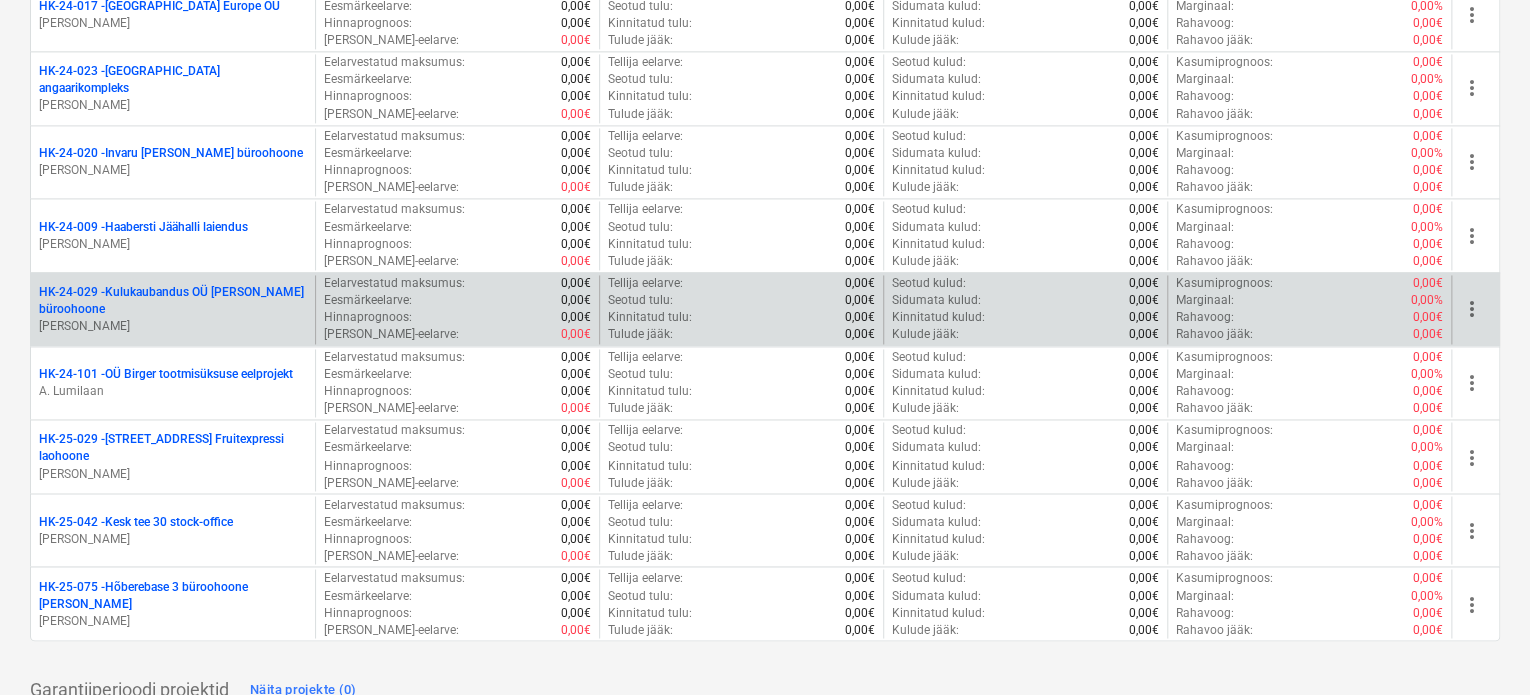 scroll, scrollTop: 1251, scrollLeft: 0, axis: vertical 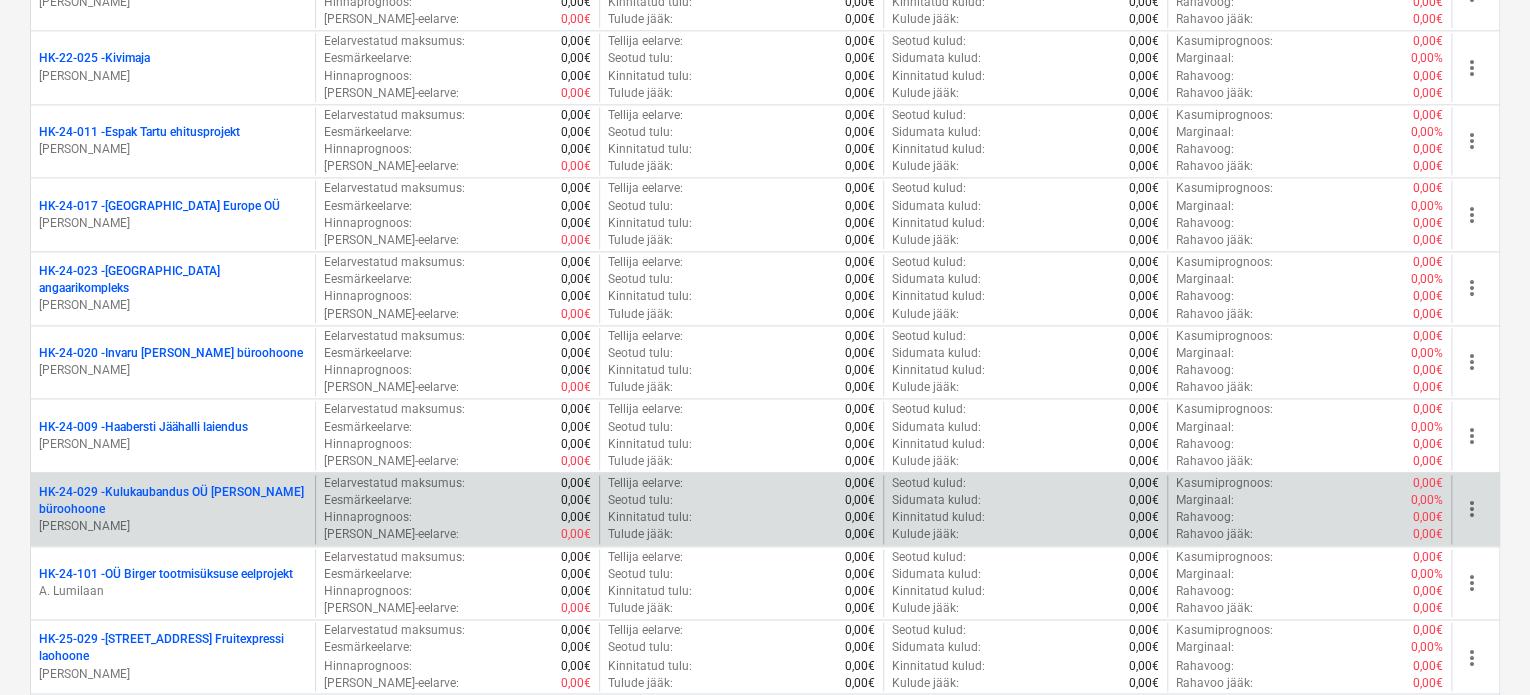 click on "HK-24-023 -  [GEOGRAPHIC_DATA] angaarikompleks" at bounding box center [173, 280] 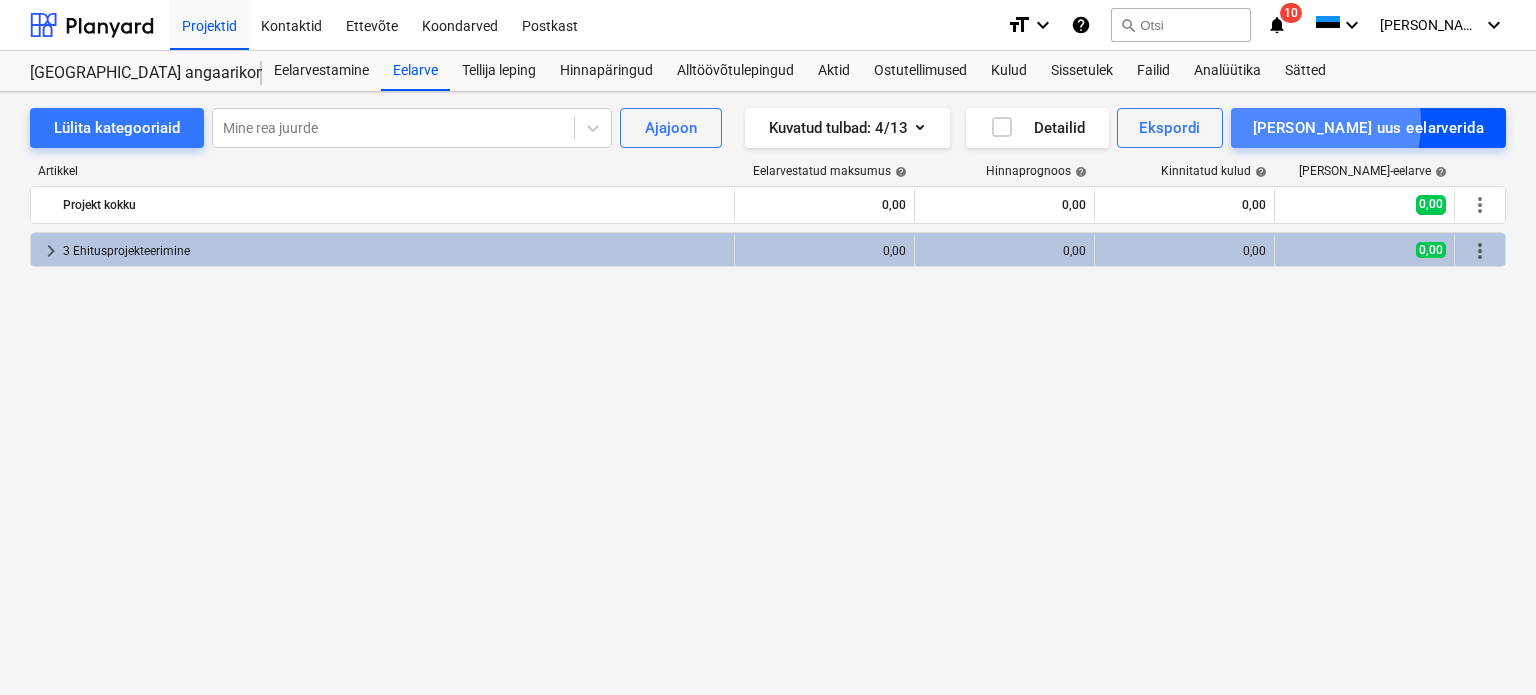 click on "[PERSON_NAME] uus eelarverida" at bounding box center (1368, 128) 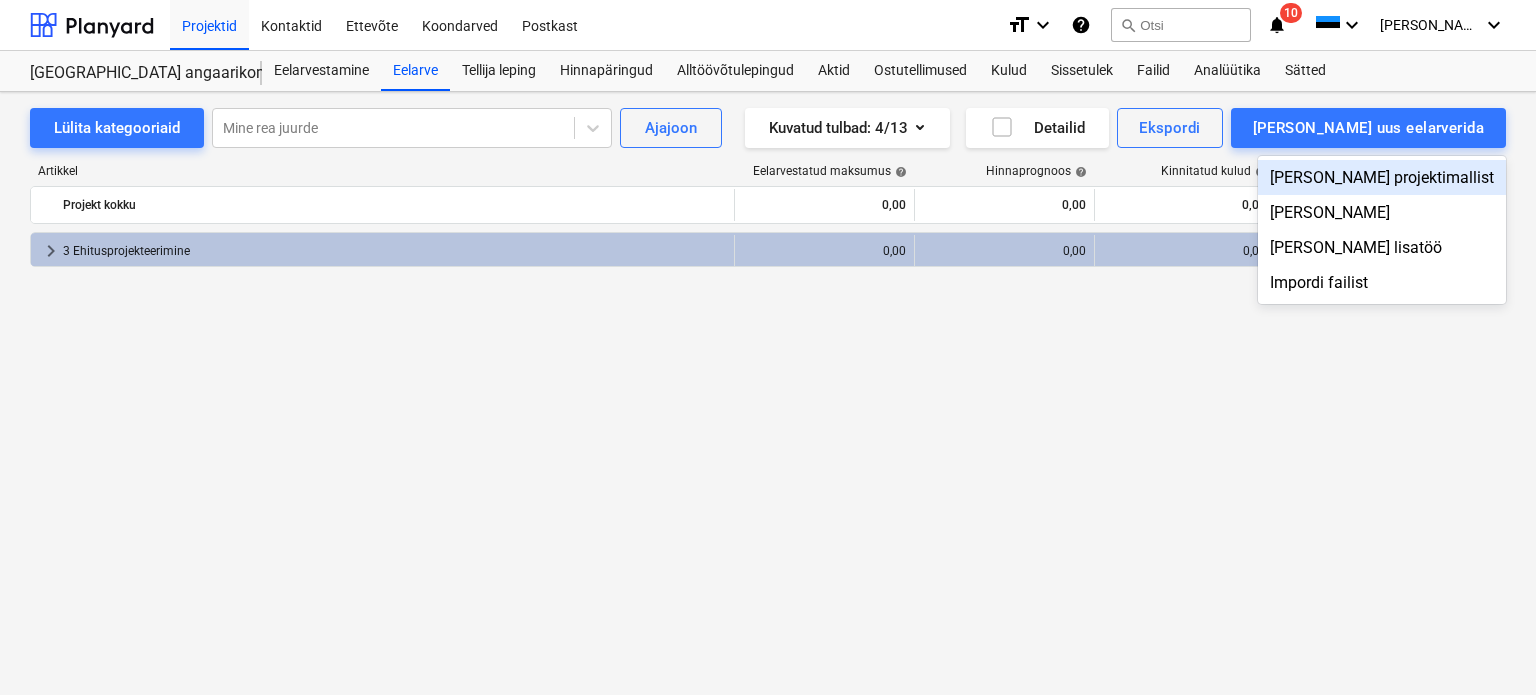 click at bounding box center [768, 347] 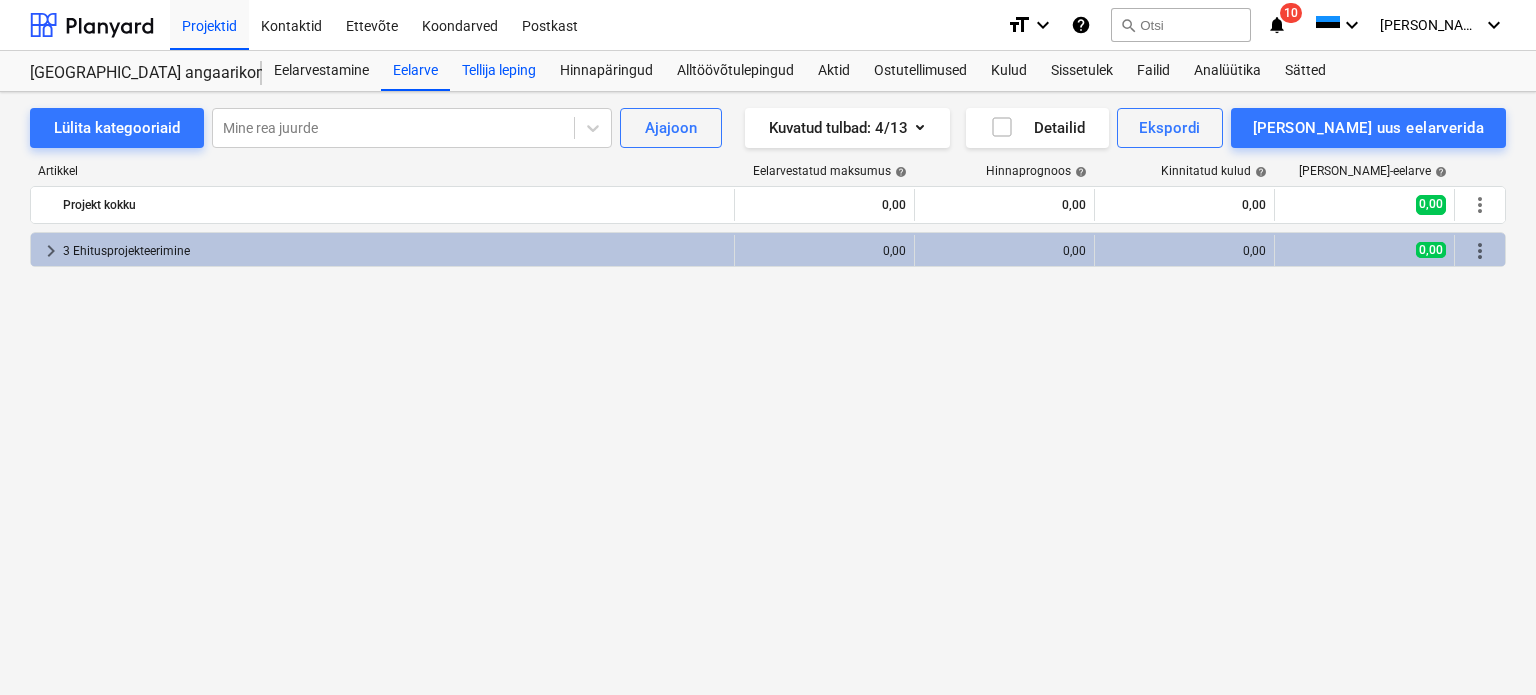 click on "Tellija leping" at bounding box center [499, 71] 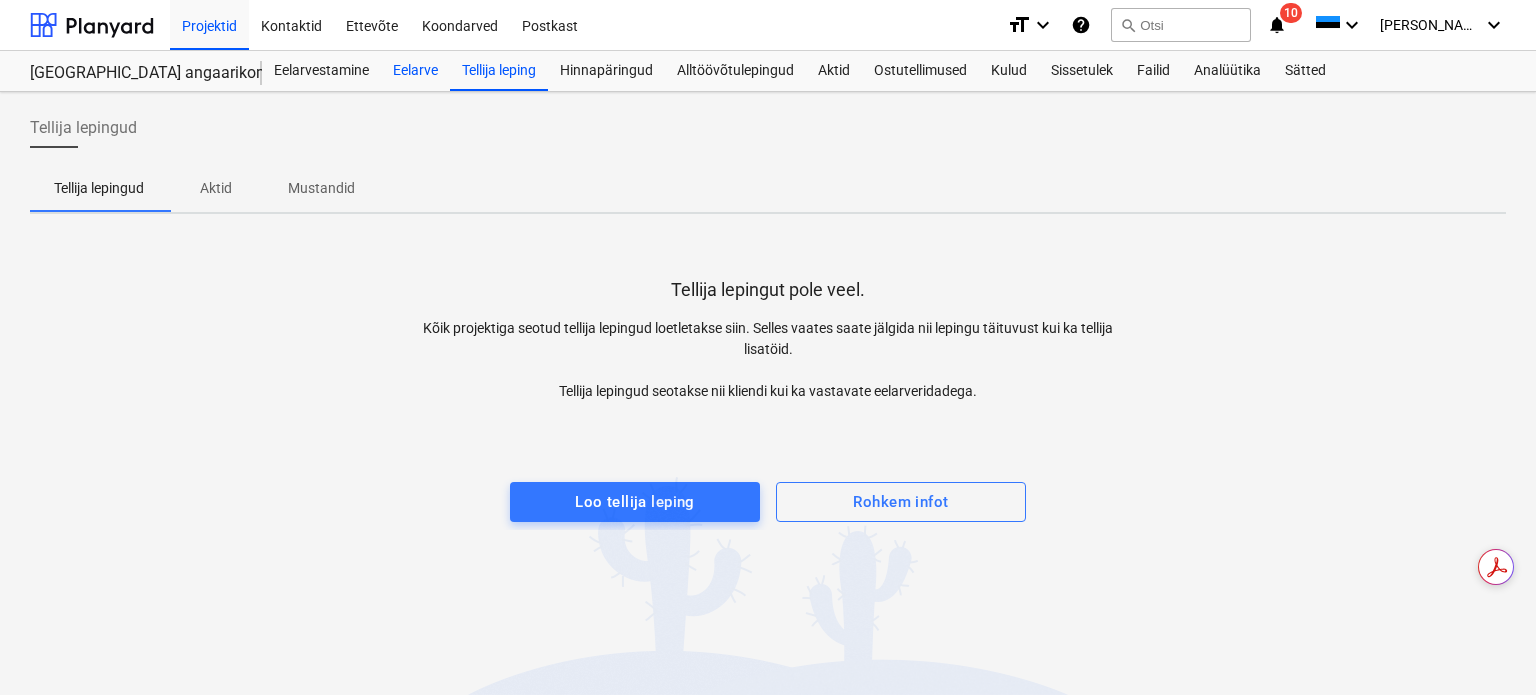 click on "Eelarve" at bounding box center [415, 71] 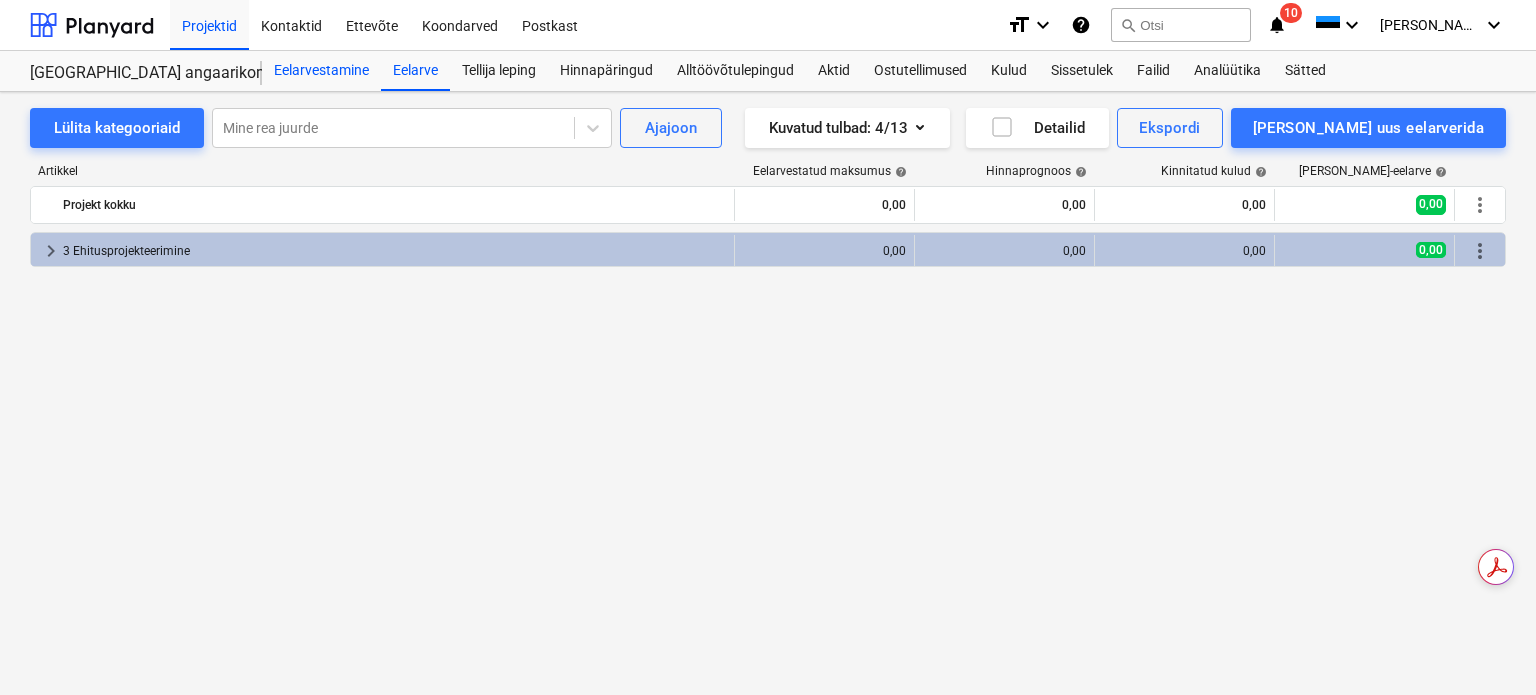 click on "Eelarvestamine" at bounding box center (321, 71) 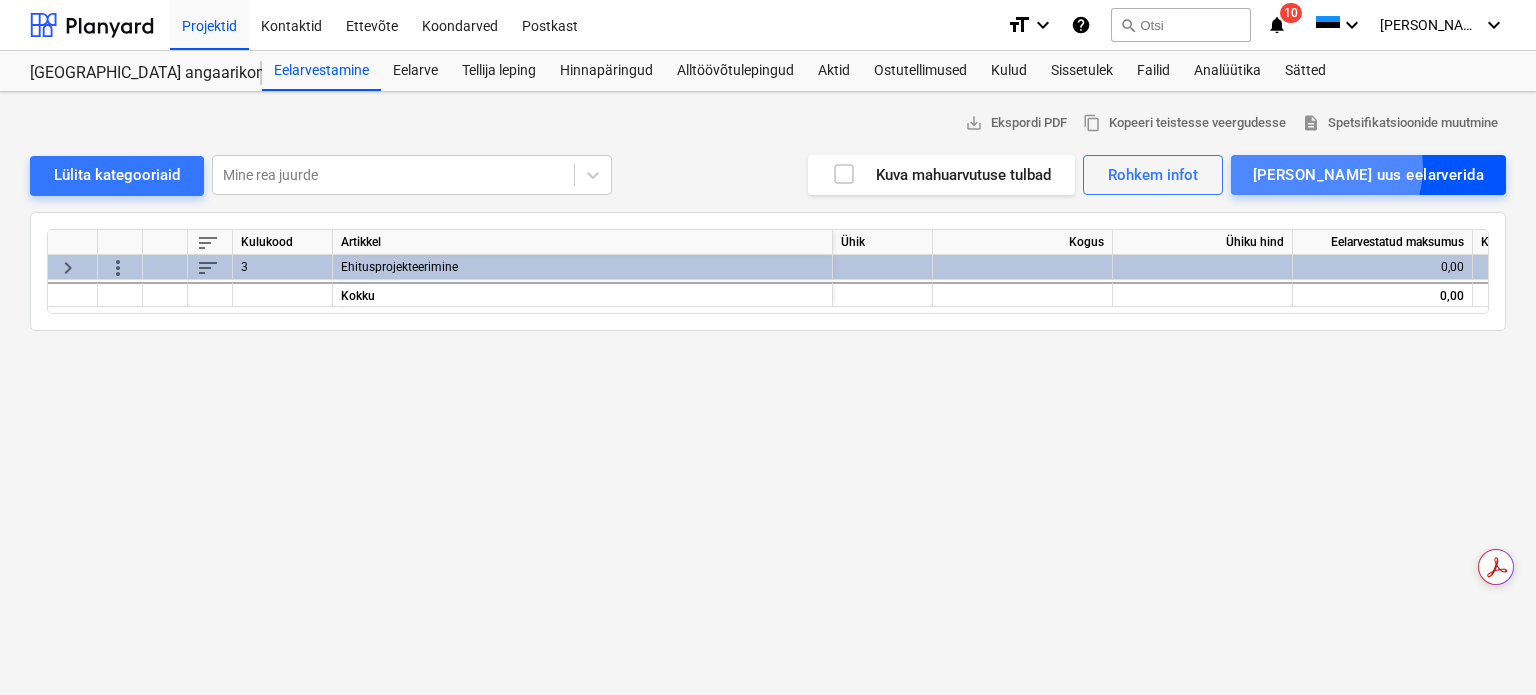 click on "[PERSON_NAME] uus eelarverida" at bounding box center (1368, 175) 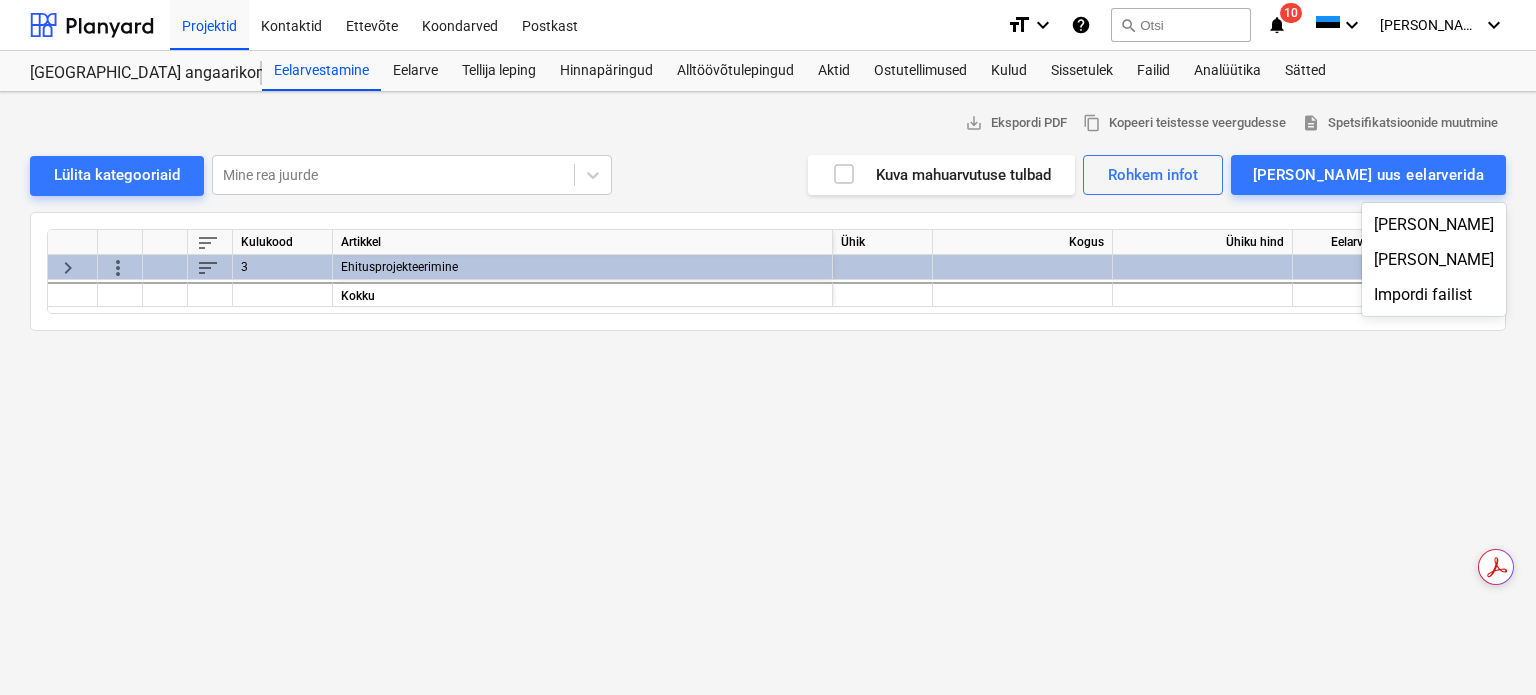 click at bounding box center (768, 347) 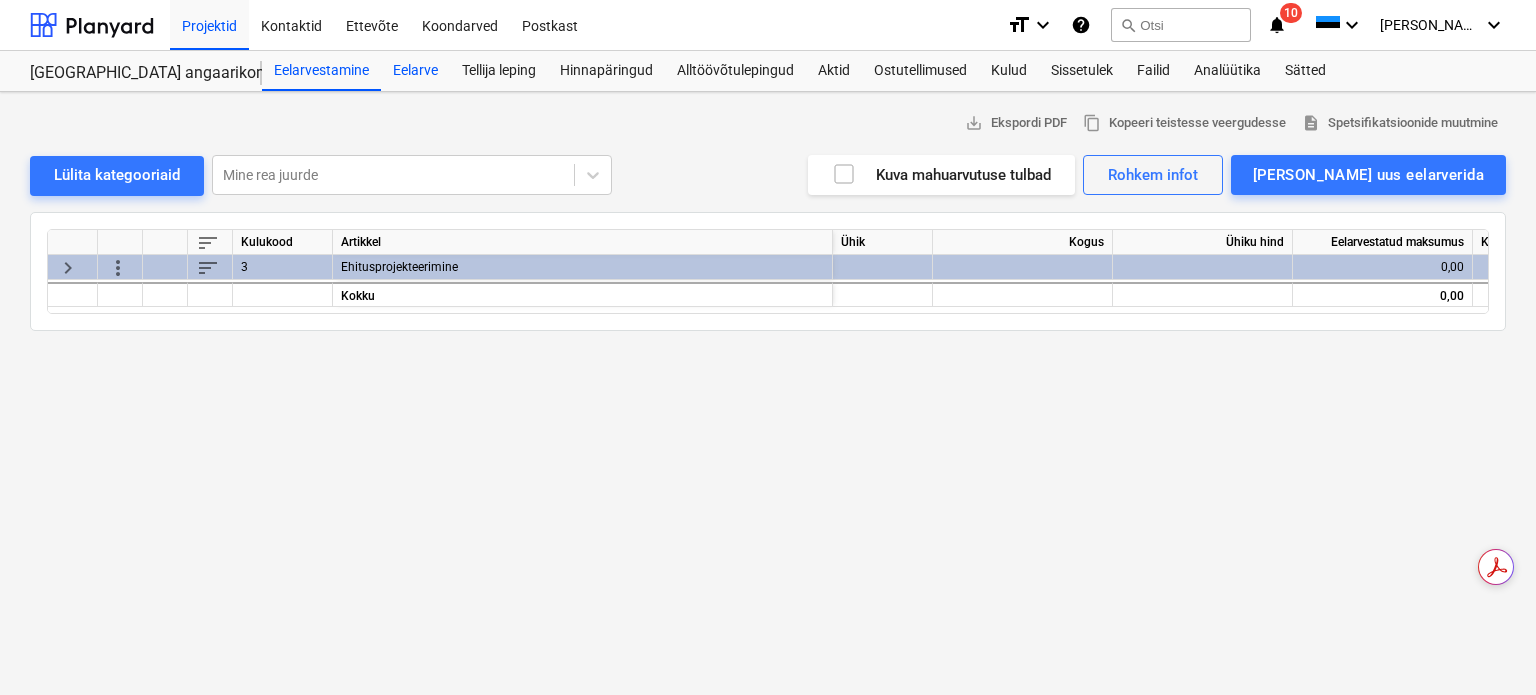click on "Eelarve" at bounding box center [415, 71] 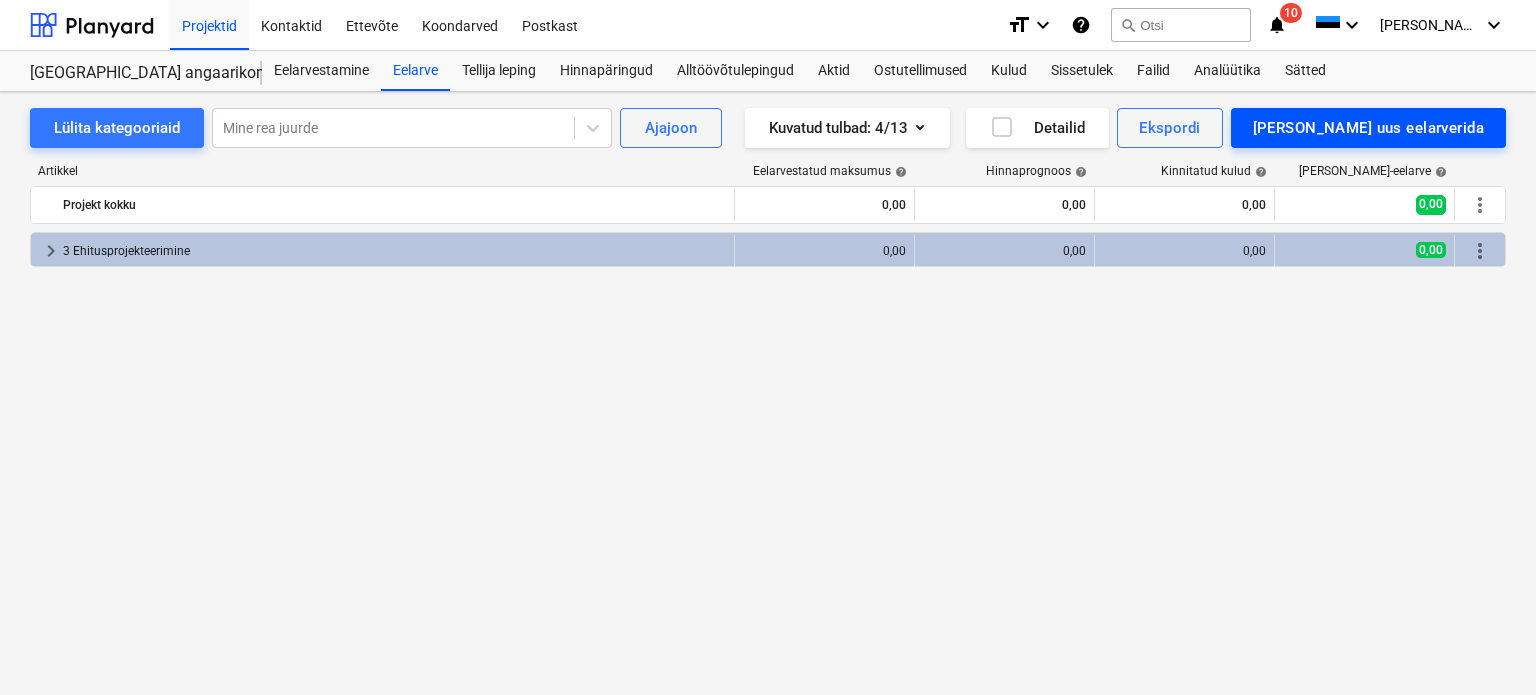 click on "[PERSON_NAME] uus eelarverida" at bounding box center [1368, 128] 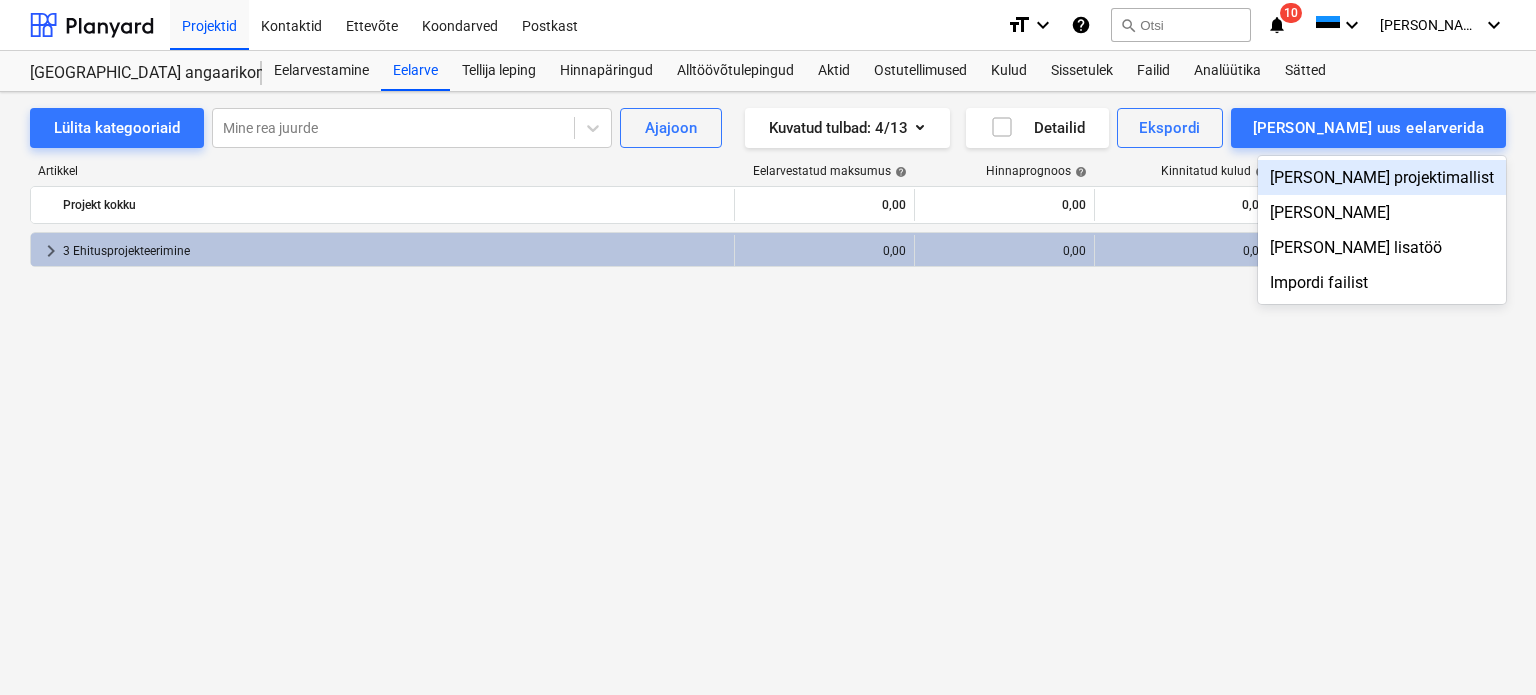 click at bounding box center [768, 347] 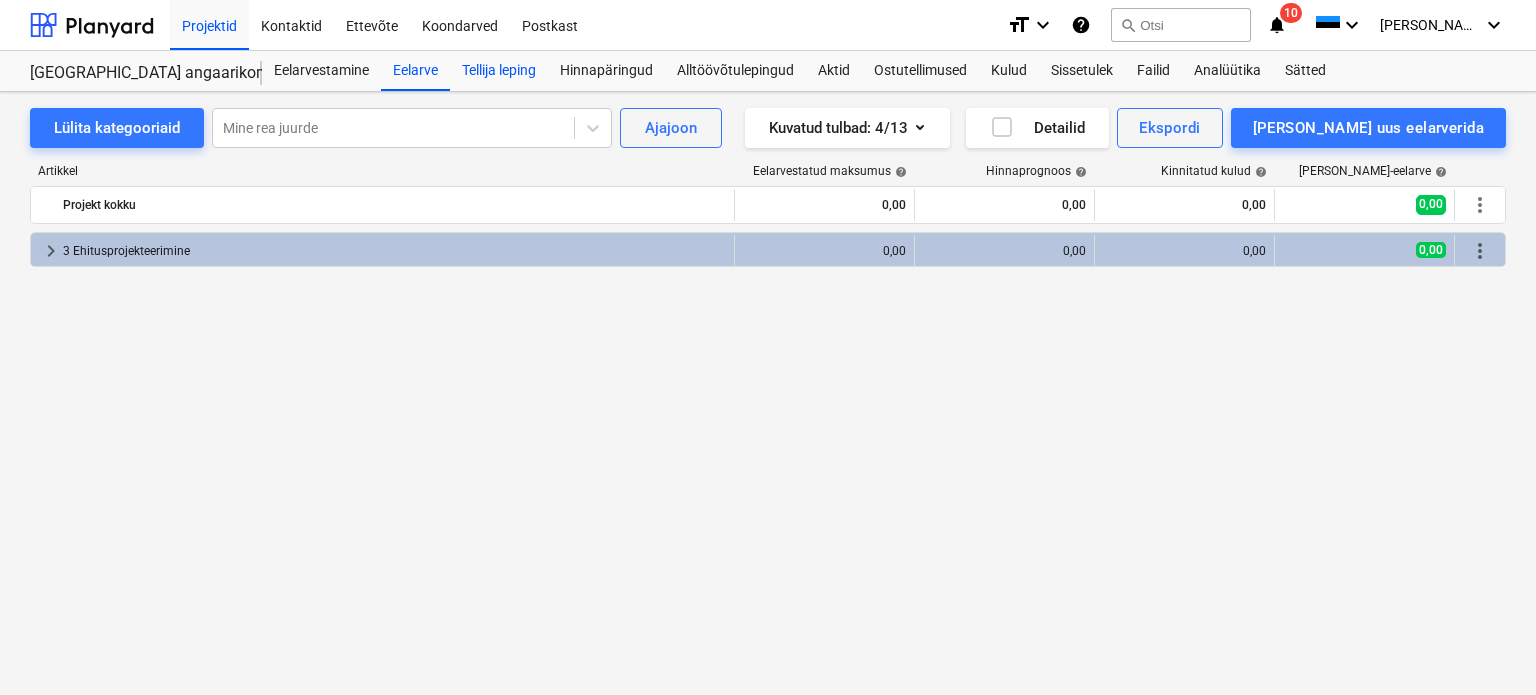 click on "Tellija leping" at bounding box center [499, 71] 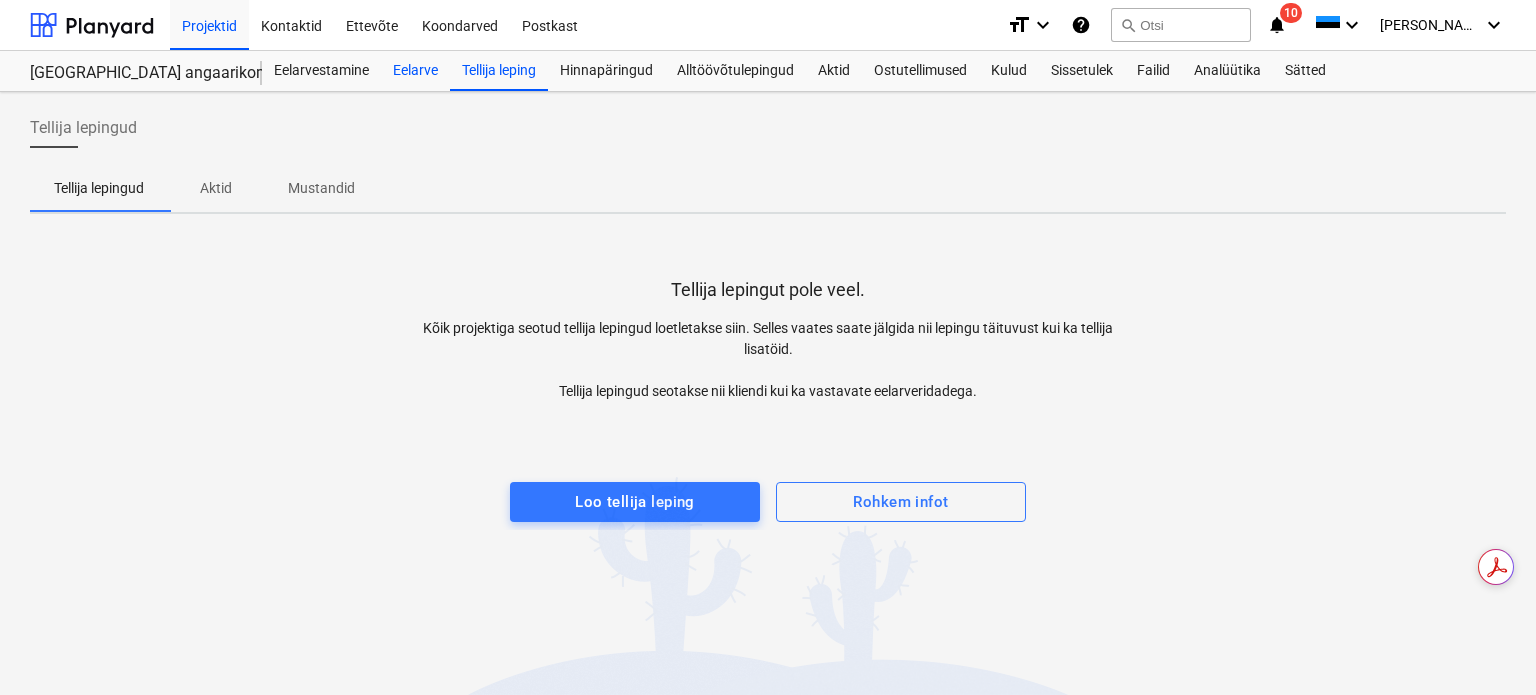 click on "Eelarve" at bounding box center (415, 71) 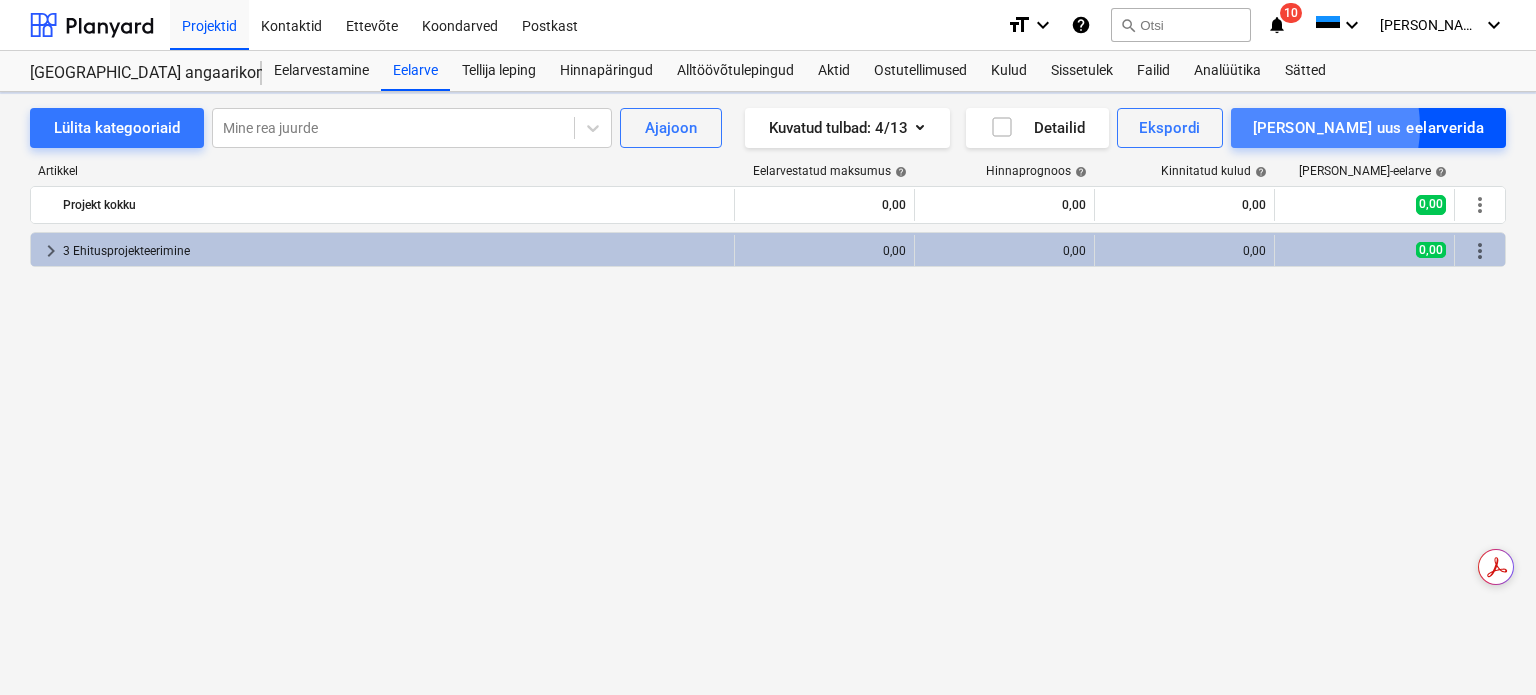 click on "[PERSON_NAME] uus eelarverida" at bounding box center (1368, 128) 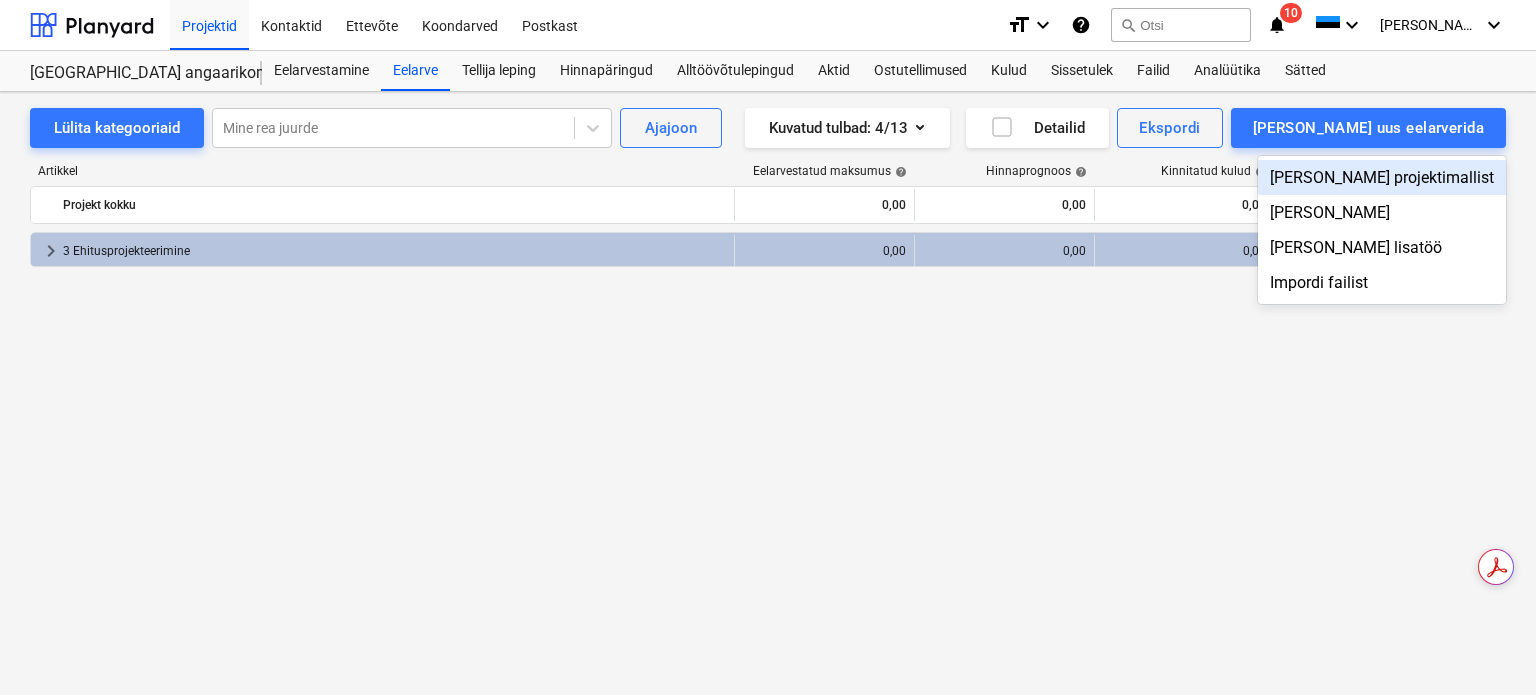 click on "[PERSON_NAME] projektimallist" at bounding box center [1382, 177] 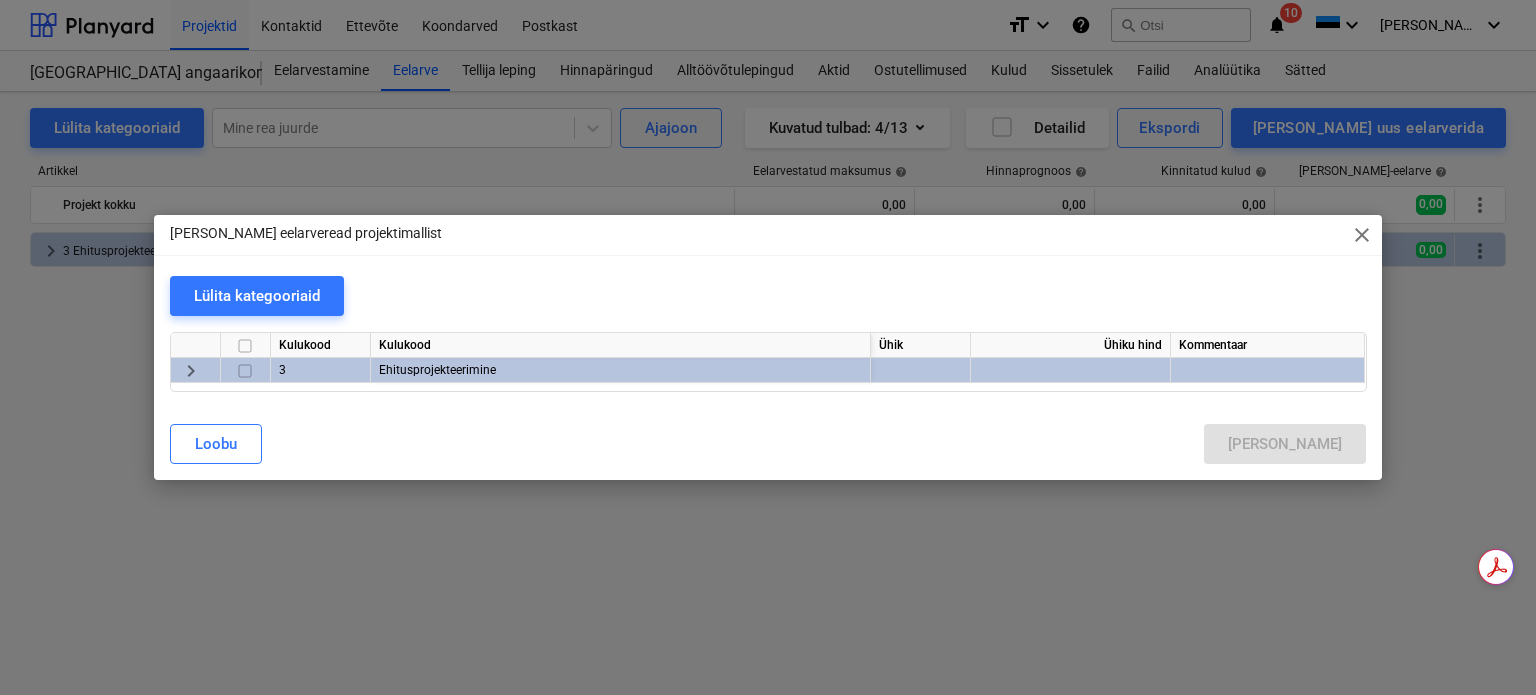 click on "keyboard_arrow_right" at bounding box center [191, 371] 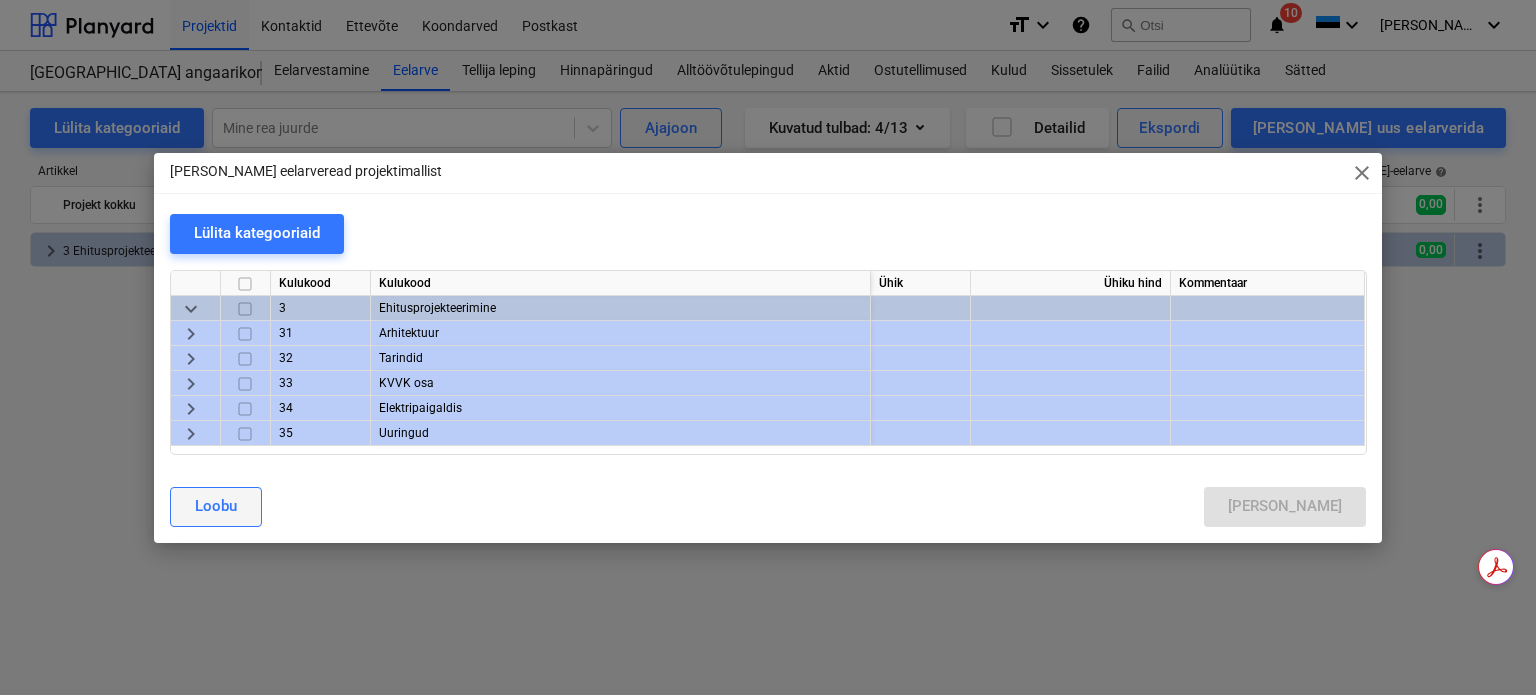 click on "Loobu" at bounding box center [216, 506] 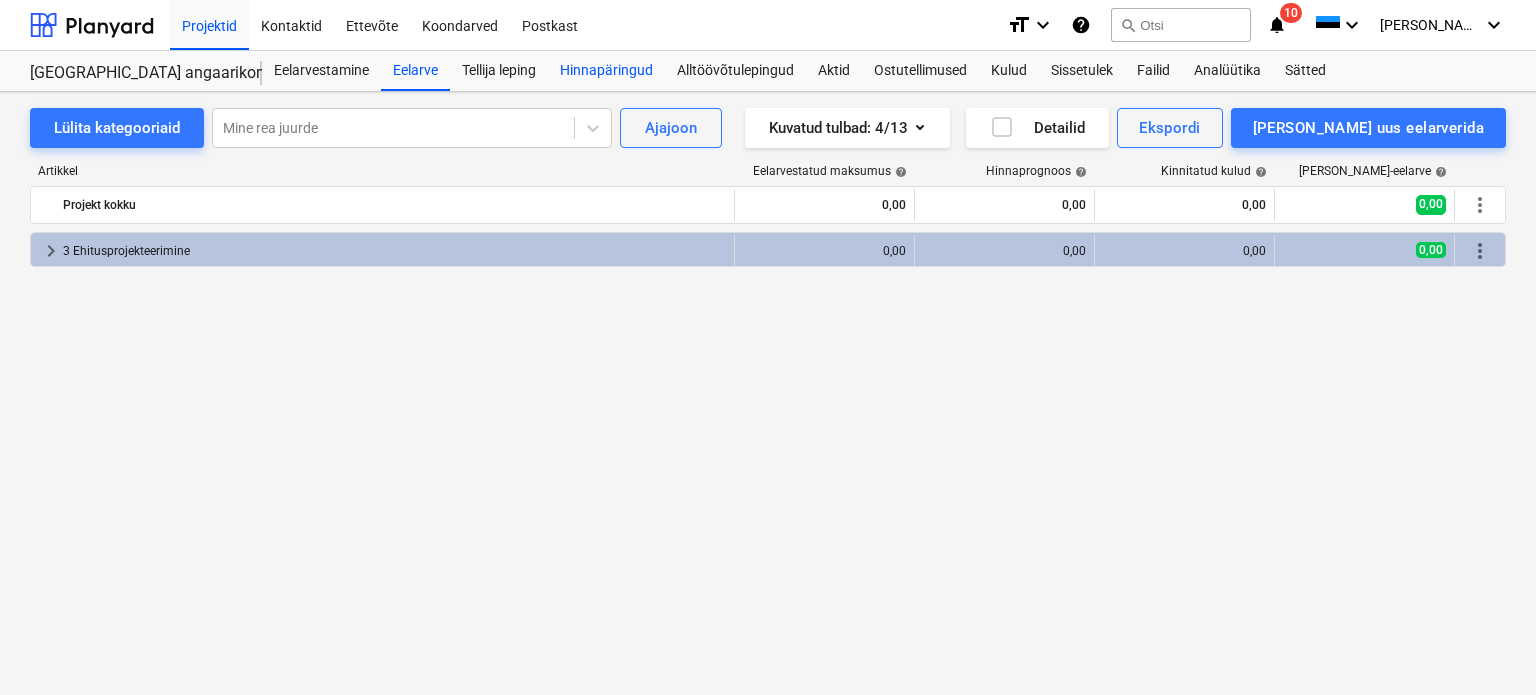 click on "Hinnapäringud" at bounding box center (606, 71) 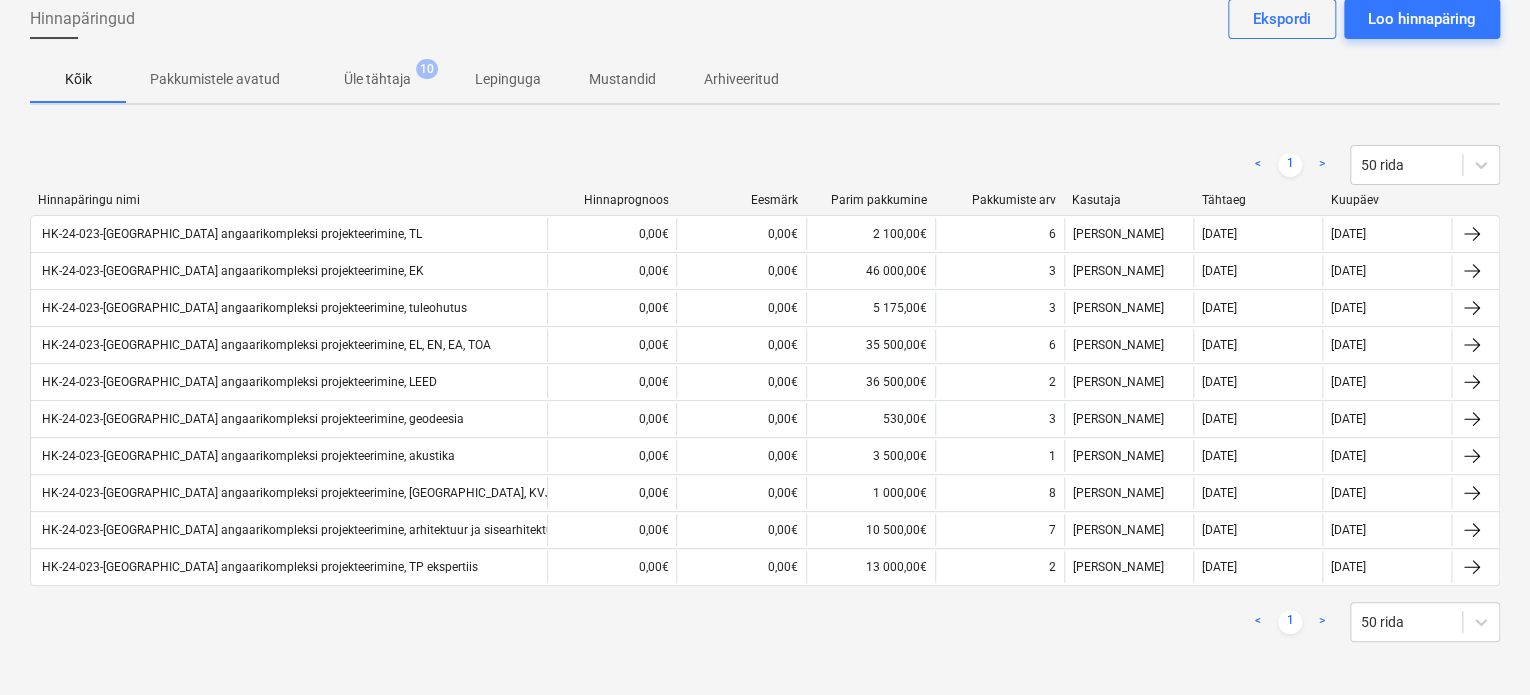 scroll, scrollTop: 0, scrollLeft: 0, axis: both 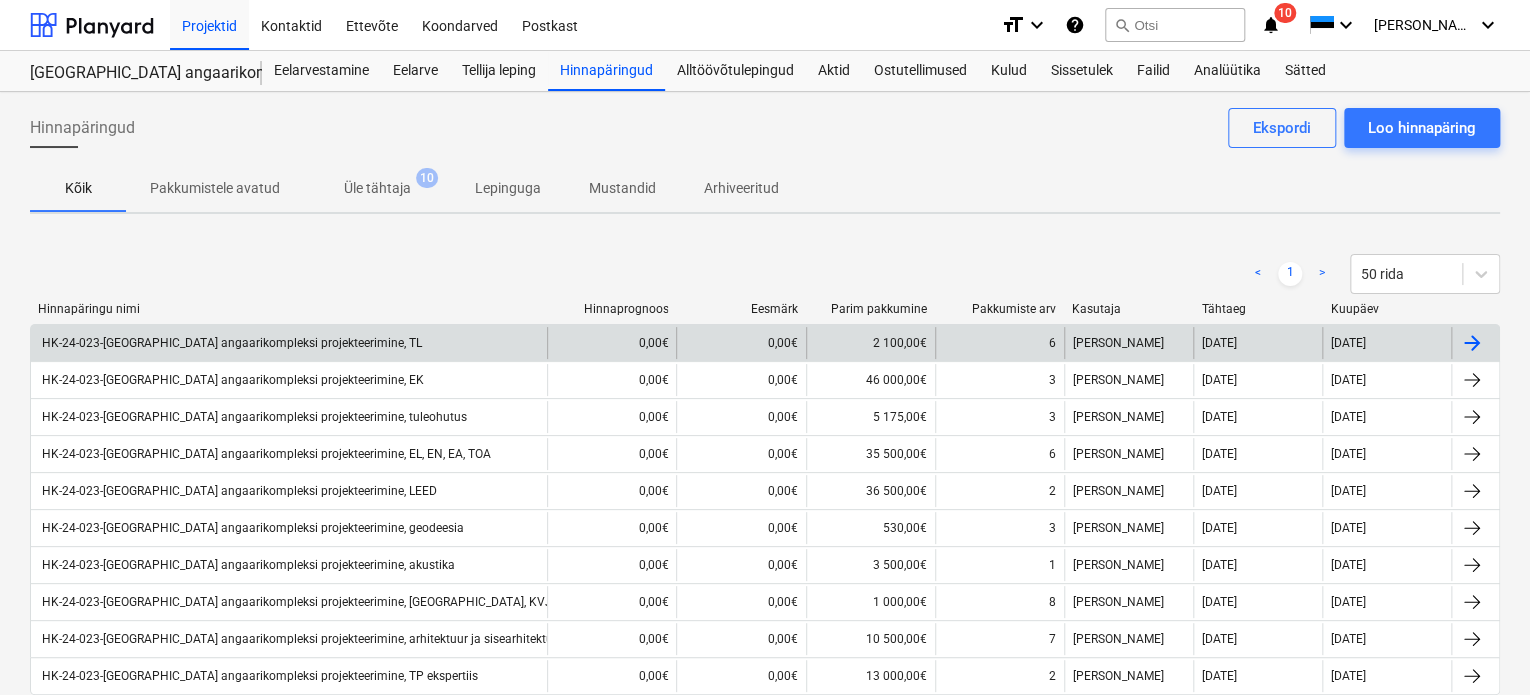 click on "HK-24-023-[GEOGRAPHIC_DATA] angaarikompleksi projekteerimine, TL" at bounding box center [230, 343] 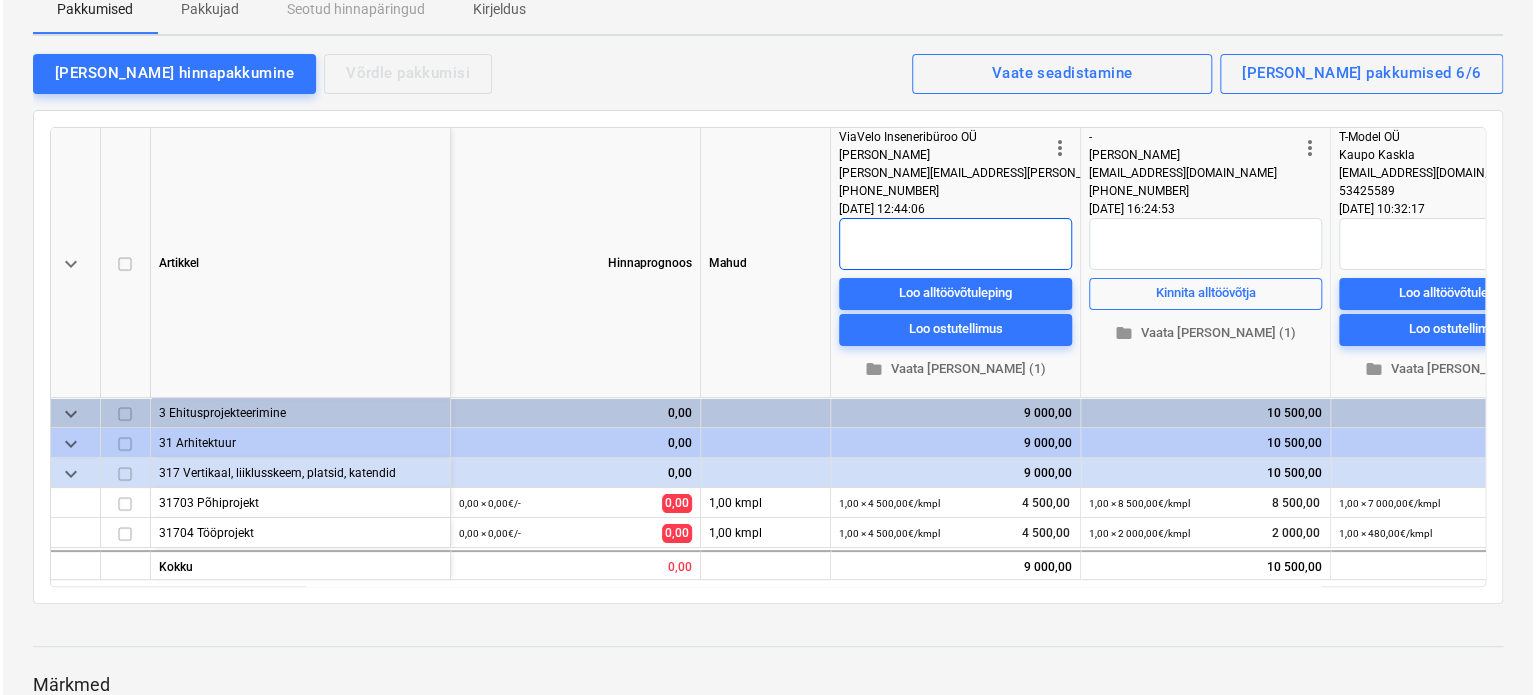 scroll, scrollTop: 0, scrollLeft: 0, axis: both 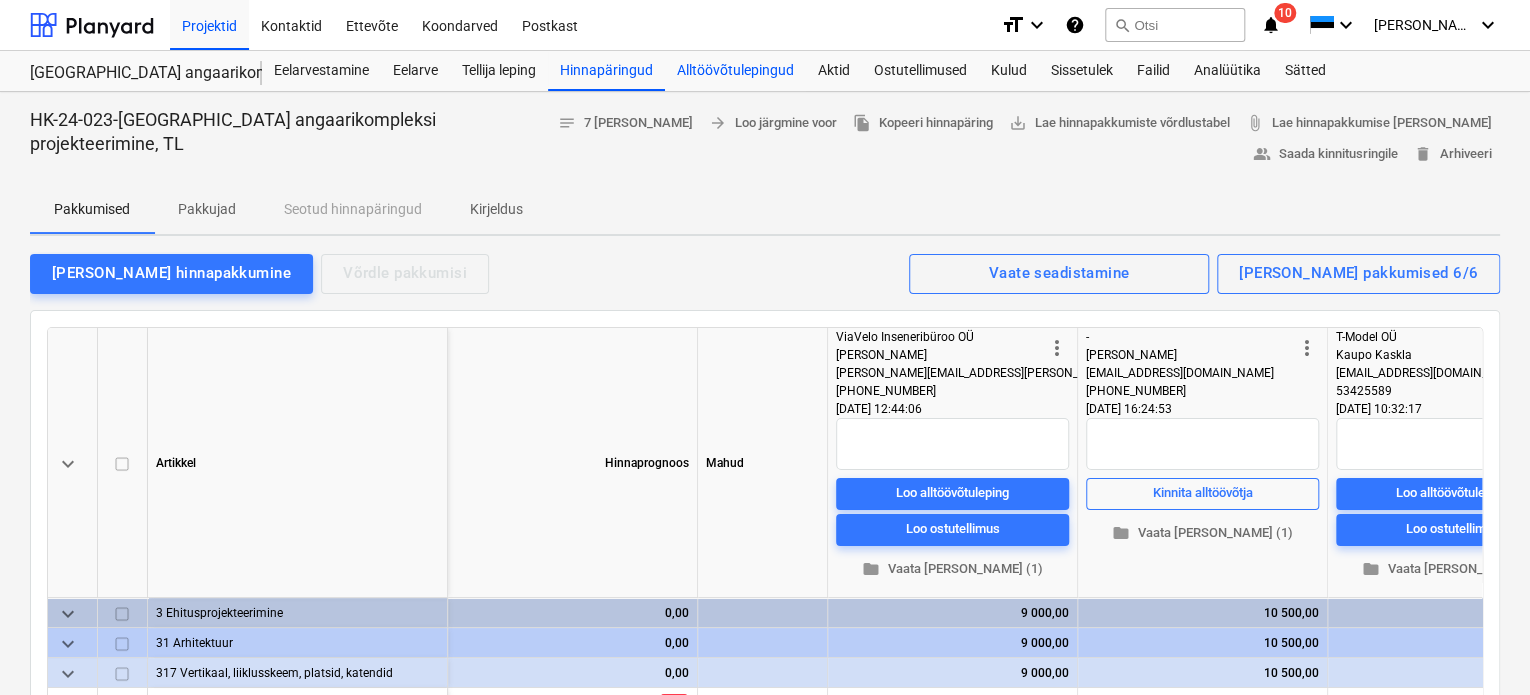 click on "Alltöövõtulepingud" at bounding box center (735, 71) 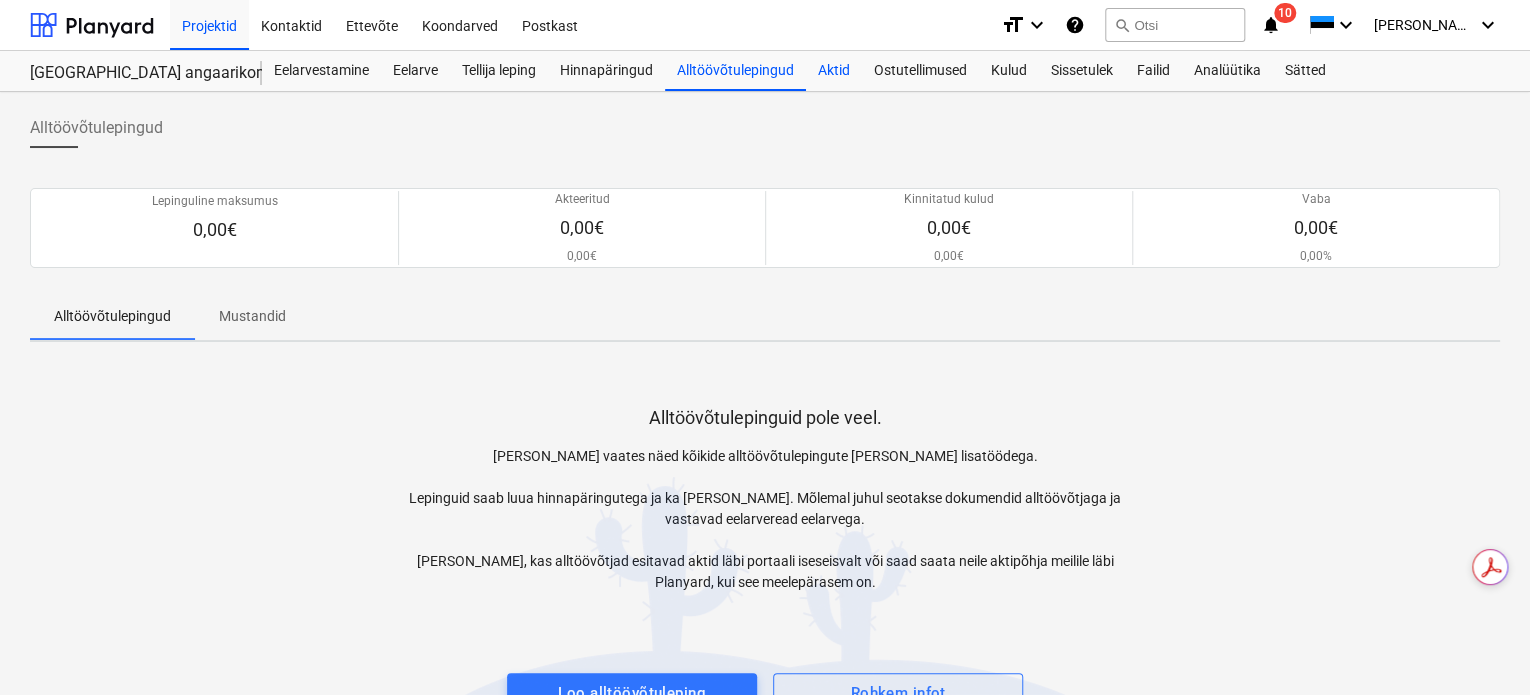 click on "Aktid" at bounding box center [834, 71] 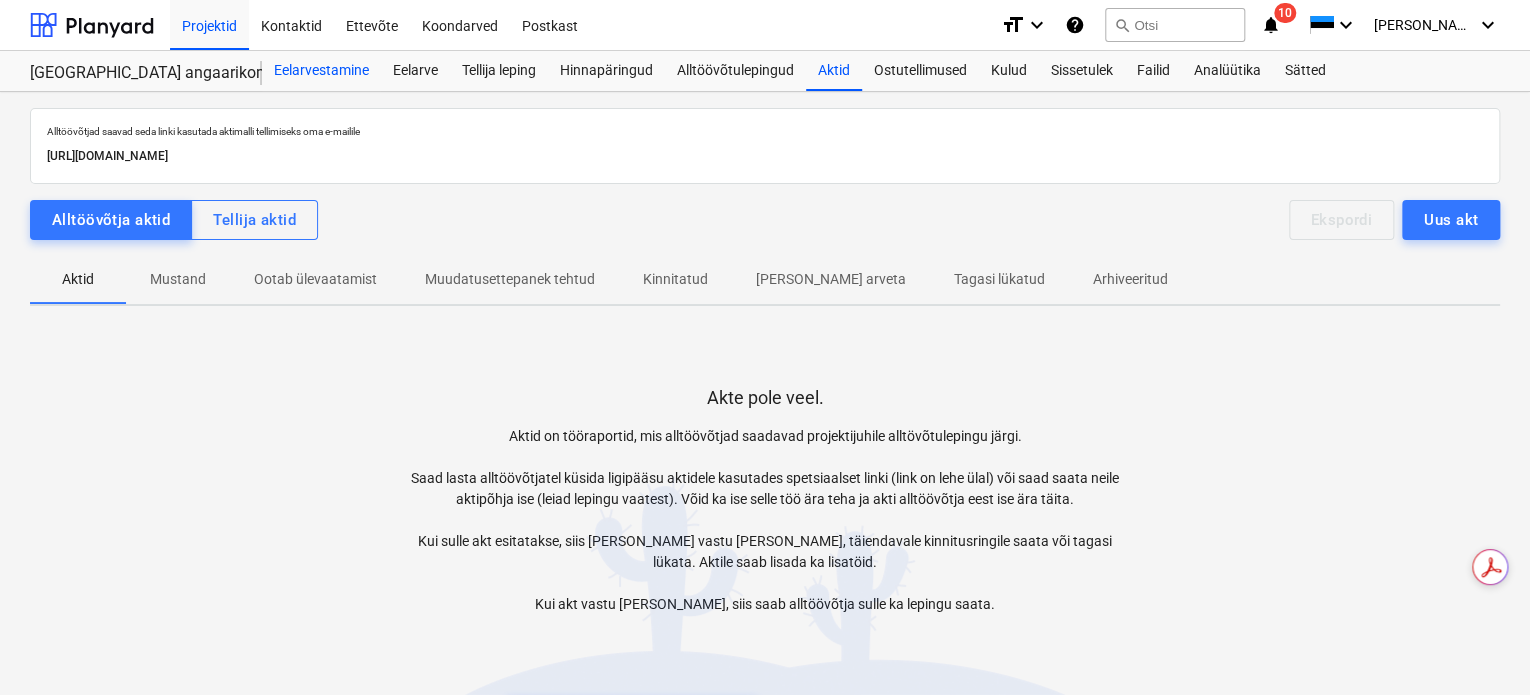 click on "Eelarvestamine" at bounding box center (321, 71) 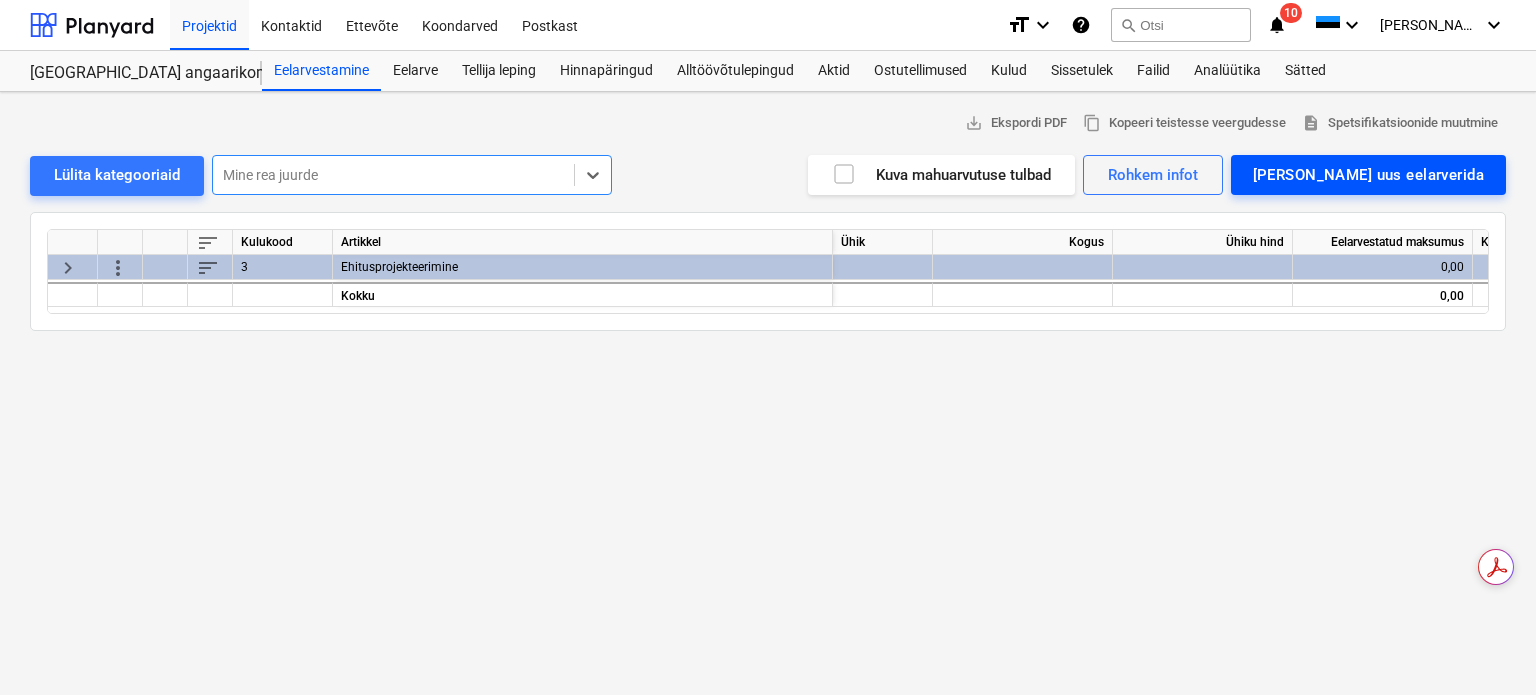 click on "[PERSON_NAME] uus eelarverida" at bounding box center (1368, 175) 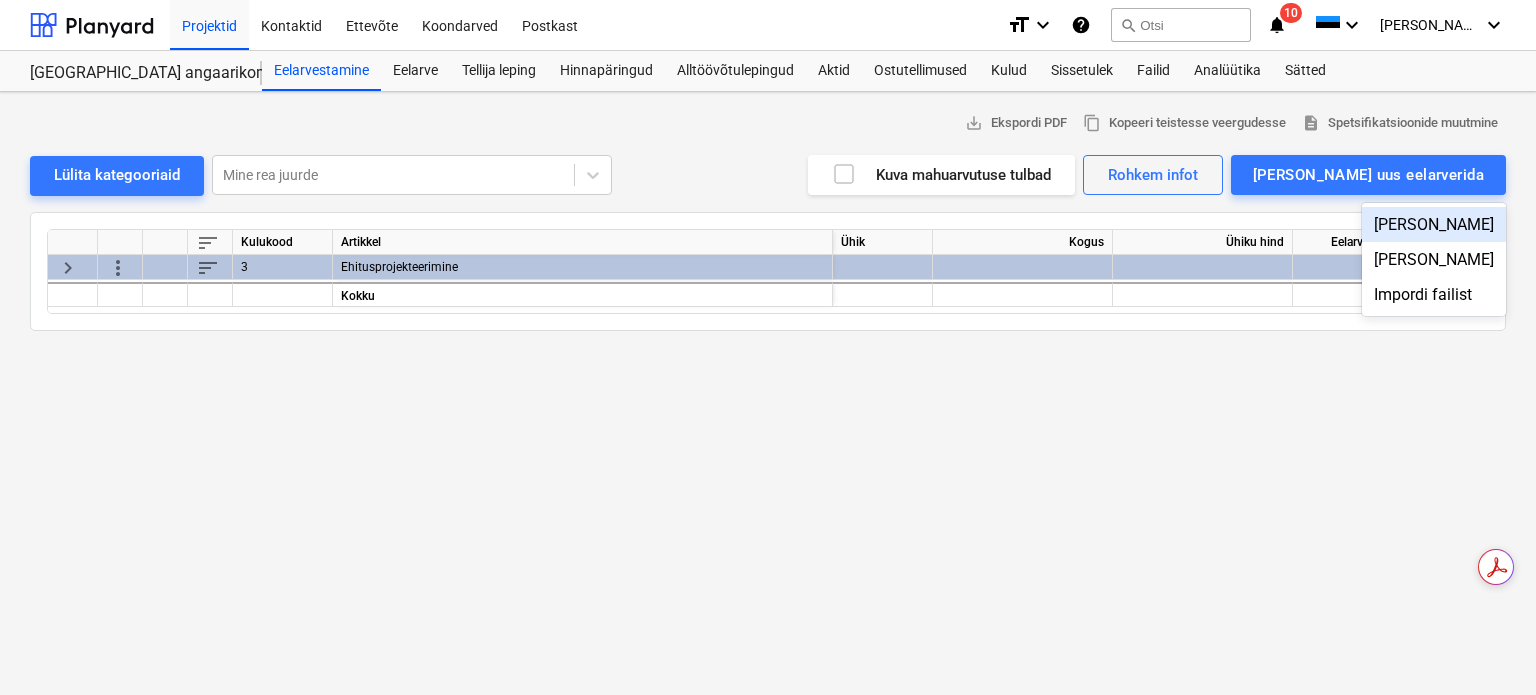 click on "[PERSON_NAME]" at bounding box center [1434, 224] 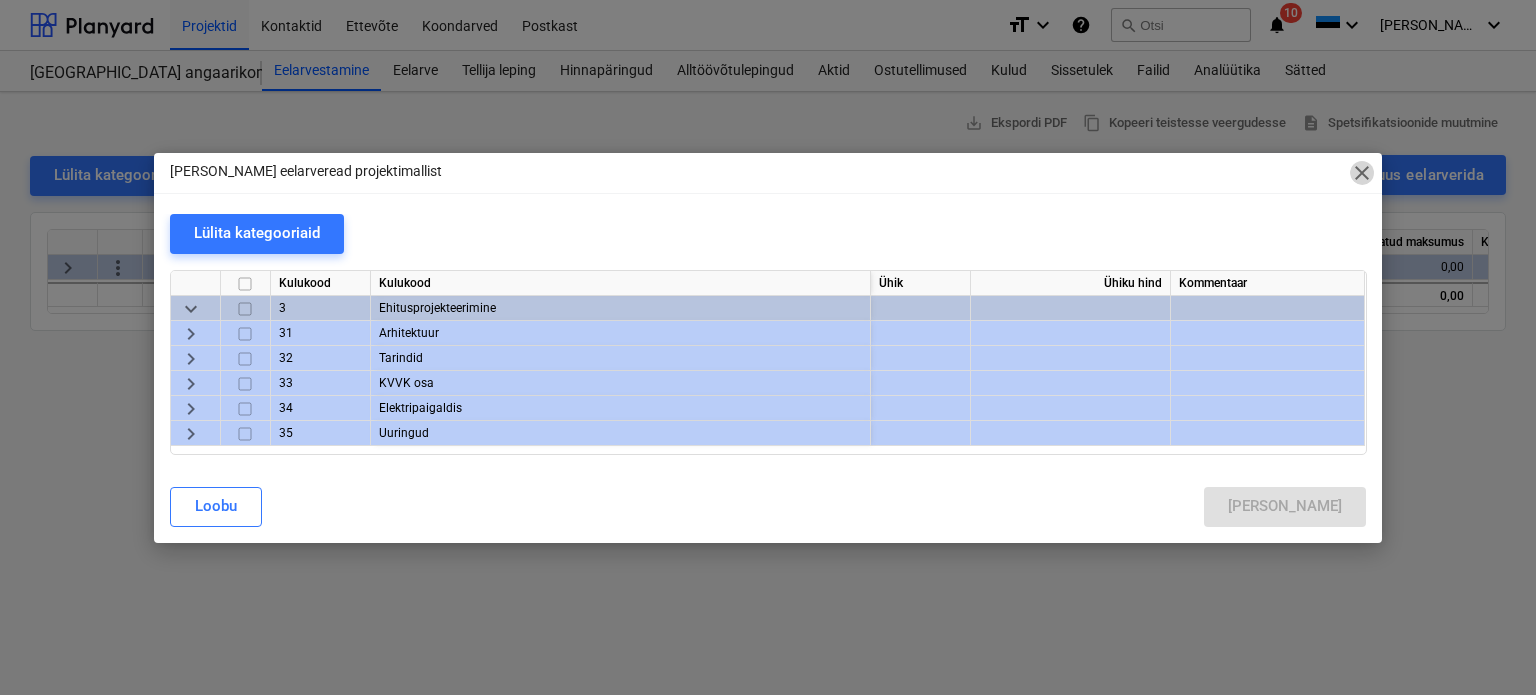 click on "close" at bounding box center [1362, 173] 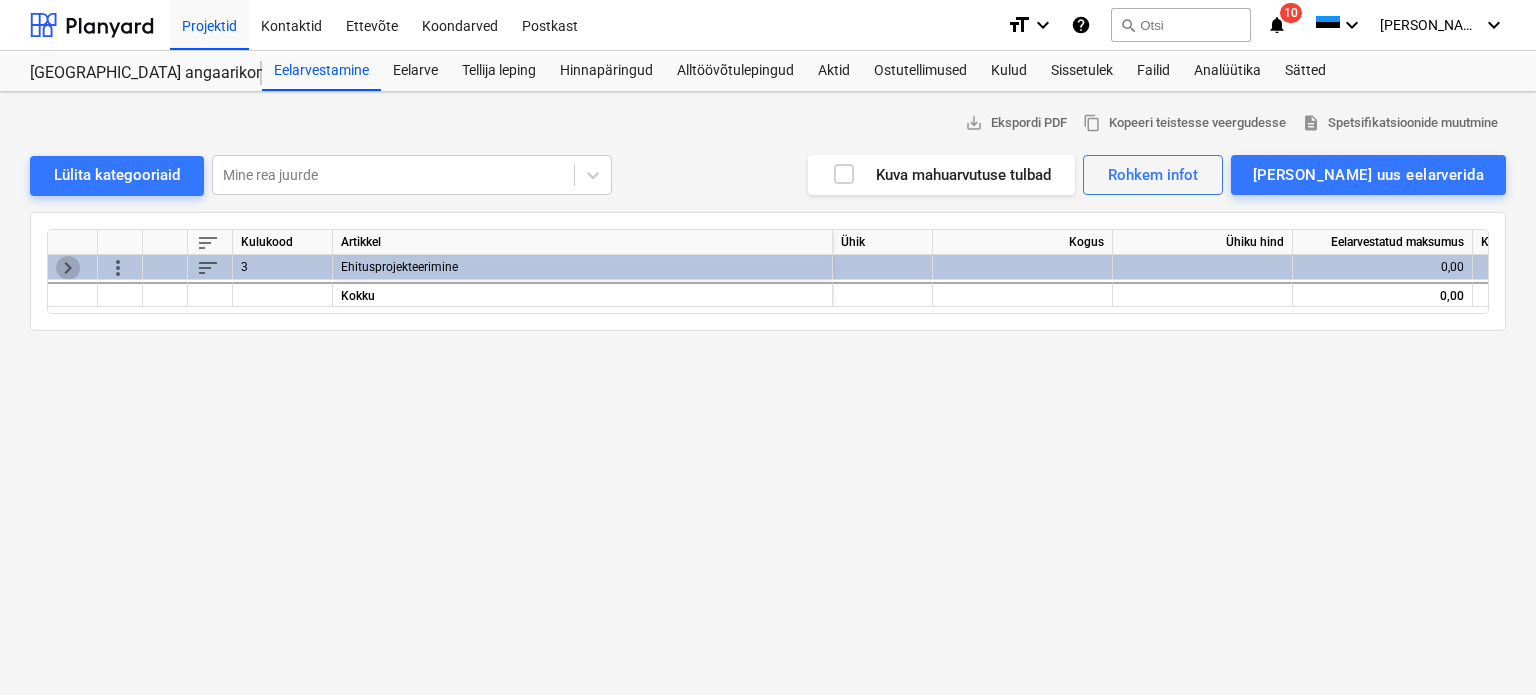 click on "keyboard_arrow_right" at bounding box center [68, 267] 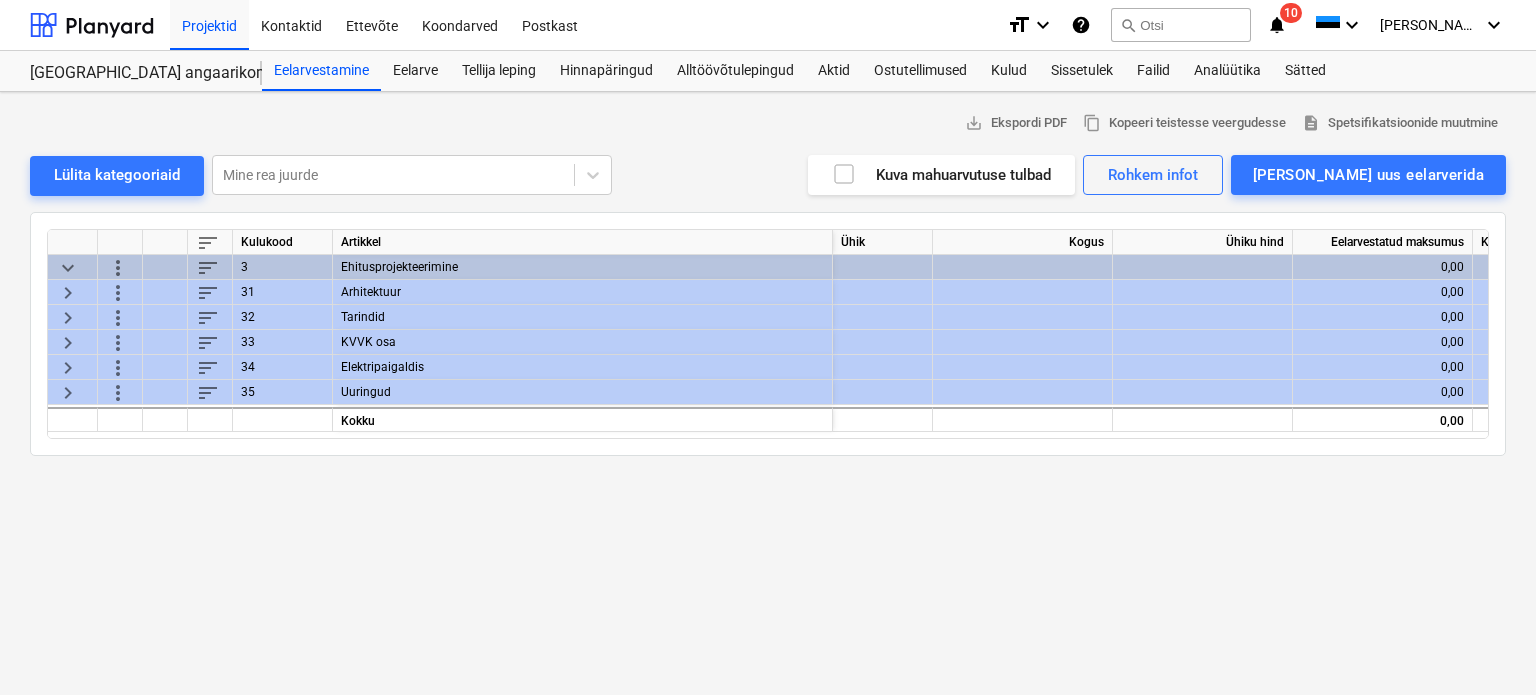 click on "save_alt Ekspordi PDF content_copy Kopeeri teistesse veergudesse description Spetsifikatsioonide muutmine Lülita kategooriaid Mine rea juurde [PERSON_NAME] uus eelarverida Rohkem infot Kuva mahuarvutuse tulbad sort Kulukood Artikkel Ühik Kogus Ühiku hind Eelarvestatud maksumus Kommentaar keyboard_arrow_down more_vert sort 3 Ehitusprojekteerimine 0,00 keyboard_arrow_right more_vert sort 31 Arhitektuur 0,00 keyboard_arrow_right more_vert sort 32 Tarindid 0,00 keyboard_arrow_right more_vert sort 33 KVVK osa 0,00 keyboard_arrow_right more_vert sort 34 Elektripaigaldis 0,00 keyboard_arrow_right more_vert sort 35 Uuringud 0,00 Kokku 0,00" at bounding box center [768, 393] 